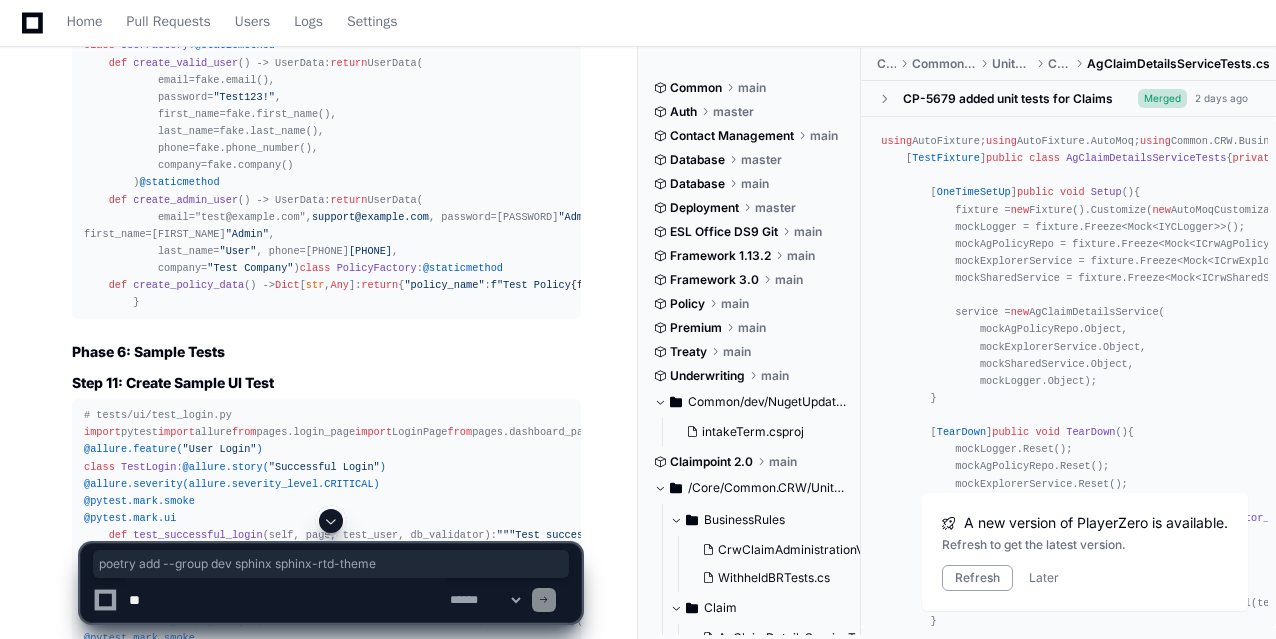 scroll, scrollTop: 17559, scrollLeft: 0, axis: vertical 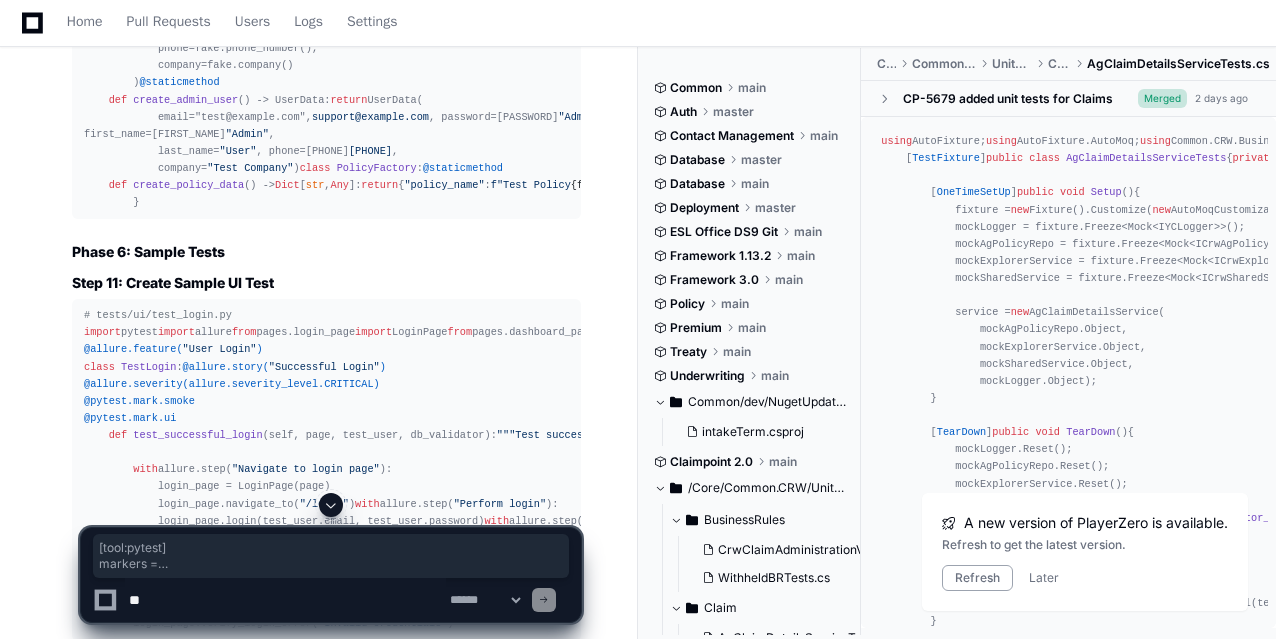 copy on "[tool:pytest]
markers  =
smoke: Smoke tests
regression: Regression tests
ui: UI tests
api: API tests
database: Database validation tests
slow: Slow running tests
critical: Critical path tests
testpaths  = tests
python_files  = test_*.py
python_classes  = Test*
python_functions  = test_*
addopts  =
--alluredir =allure-results
--html =reports/report.html
--self-contained-html
--tb =short
--strict-markers
-v
--disable-warnings
filterwarnings  =
ignore::pytest.PytestUnraisableExceptionWarning
ignore::DeprecationWarning" 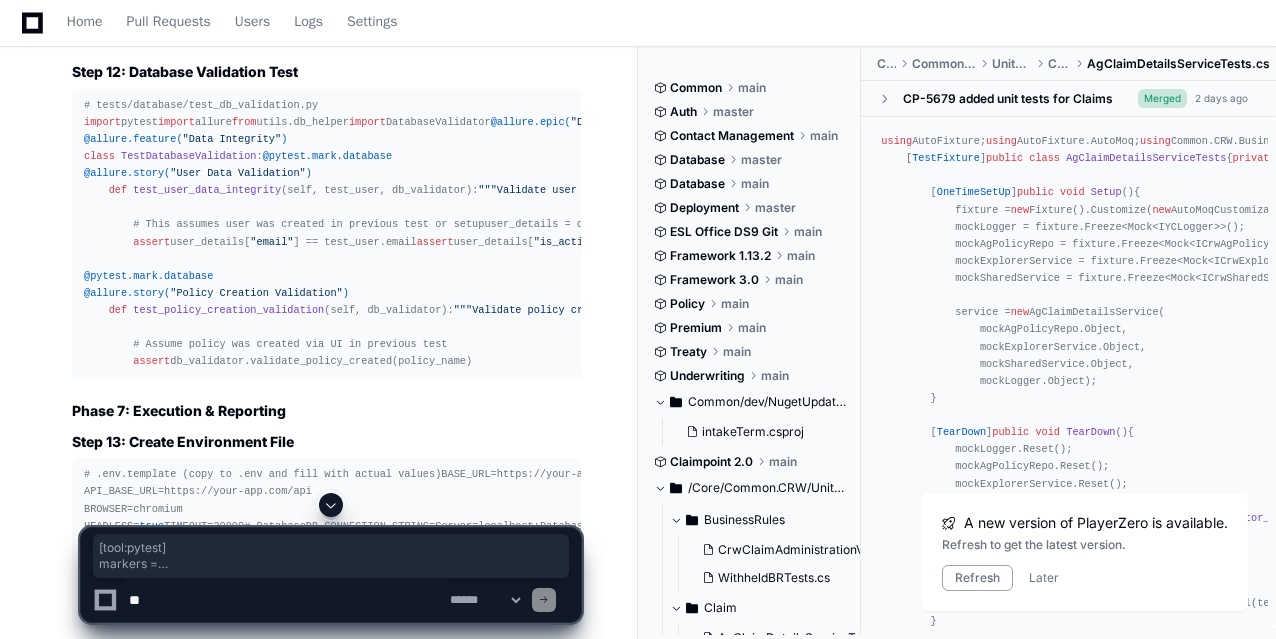 scroll, scrollTop: 18459, scrollLeft: 0, axis: vertical 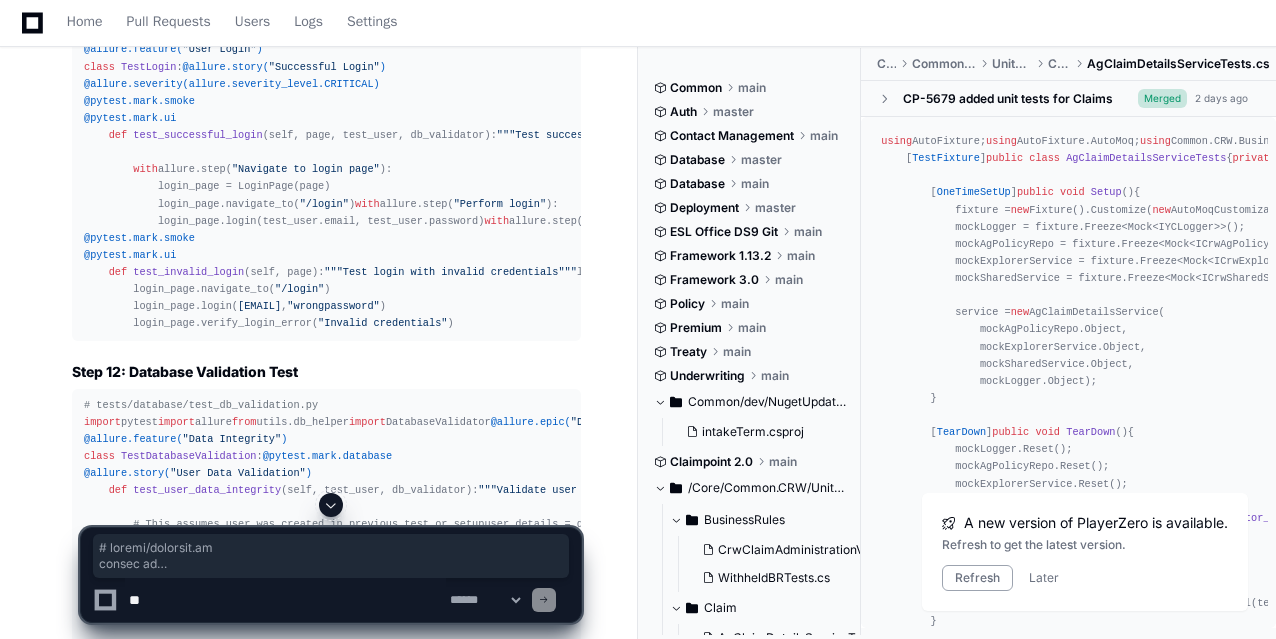 drag, startPoint x: 228, startPoint y: 454, endPoint x: 84, endPoint y: 119, distance: 364.63818 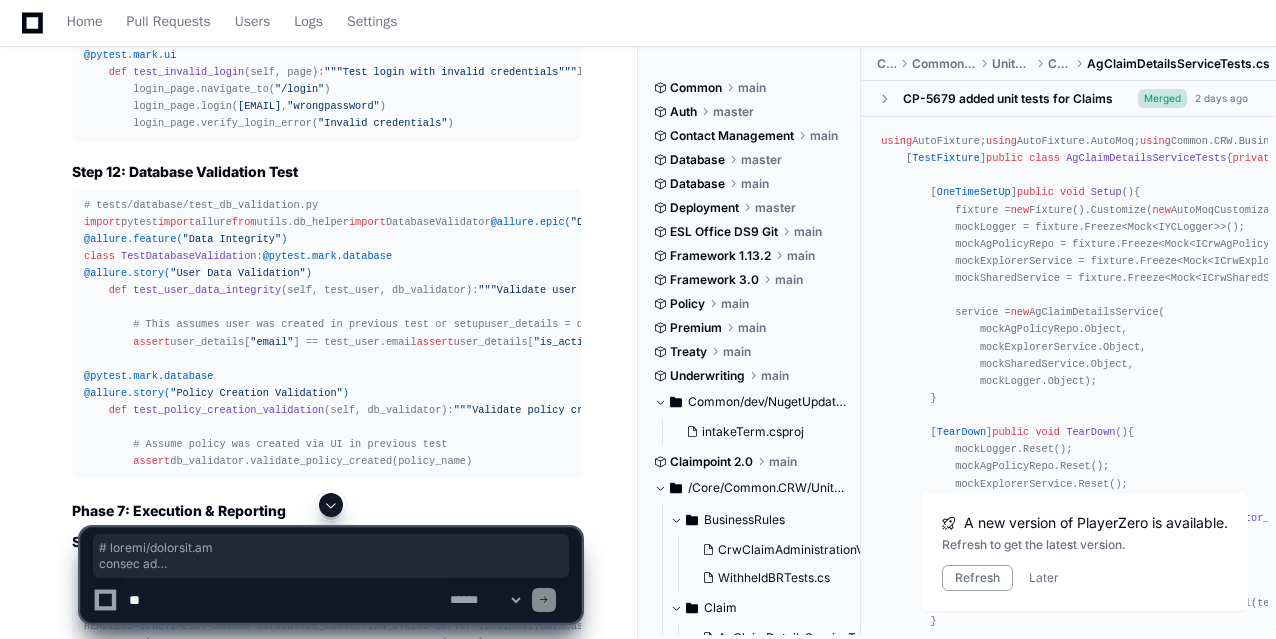 click on "# config/settings.py
import  os
from  dataclasses  import  dataclass
from  typing  import   Optional
from  dotenv  import  load_dotenv
load_dotenv()
@dataclass
class   TestConfig :
# Application URLs
base_url:  str  = os.getenv( "BASE_URL" ,  "https://localhost:5001" )
api_base_url:  str  = os.getenv( "API_BASE_URL" ,  "https://localhost:5001/api" )
# Browser settings
browser:  str  = os.getenv( "BROWSER" ,  "chromium" )
headless:  bool  = os.getenv( "HEADLESS" ,  "true" ).lower() ==  "true"
timeout:  int  =  int (os.getenv( "TIMEOUT" ,  "30000" ))
viewport_width:  int  =  int (os.getenv( "VIEWPORT_WIDTH" ,  "1920" ))
viewport_height:  int  =  int (os.getenv( "VIEWPORT_HEIGHT" ,  "1080" ))
# Database connections
db_connection_string:  str  = os.getenv( "DB_CONNECTION_STRING" ,  "" )
db_type:  str  = os.getenv( "DB_TYPE" ,  "sqlserver" )   # sqlserver, postgresql, mysql
# Test user credentials
test_user_email:  str ,  [" 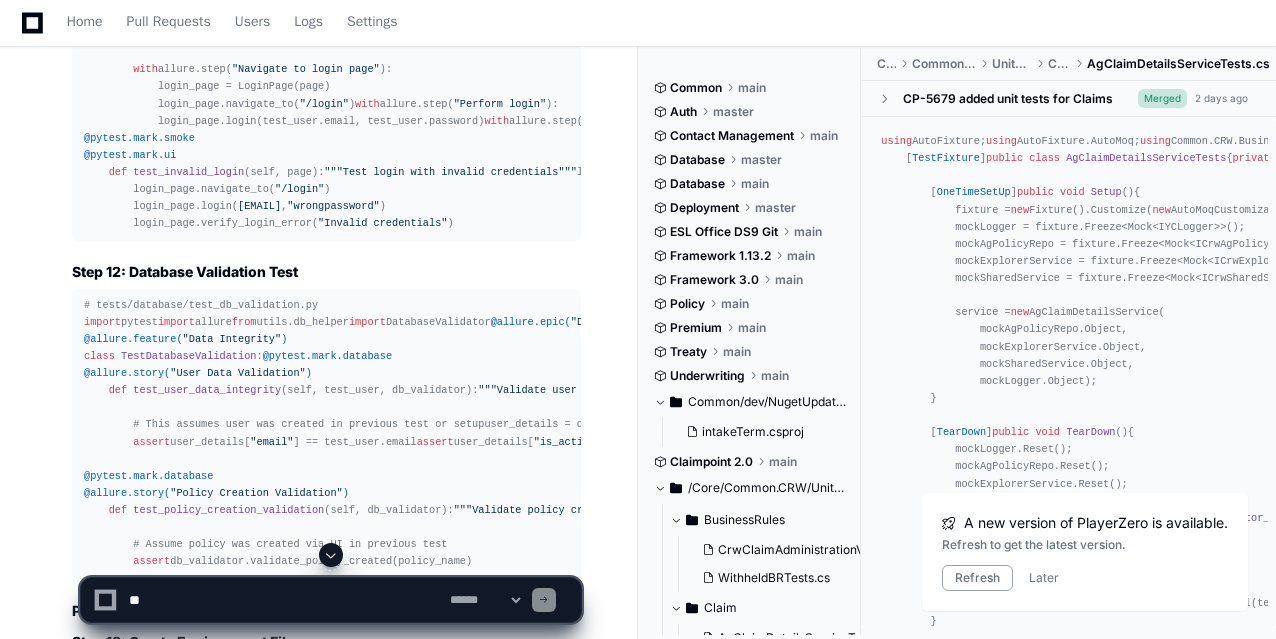 scroll, scrollTop: 17959, scrollLeft: 0, axis: vertical 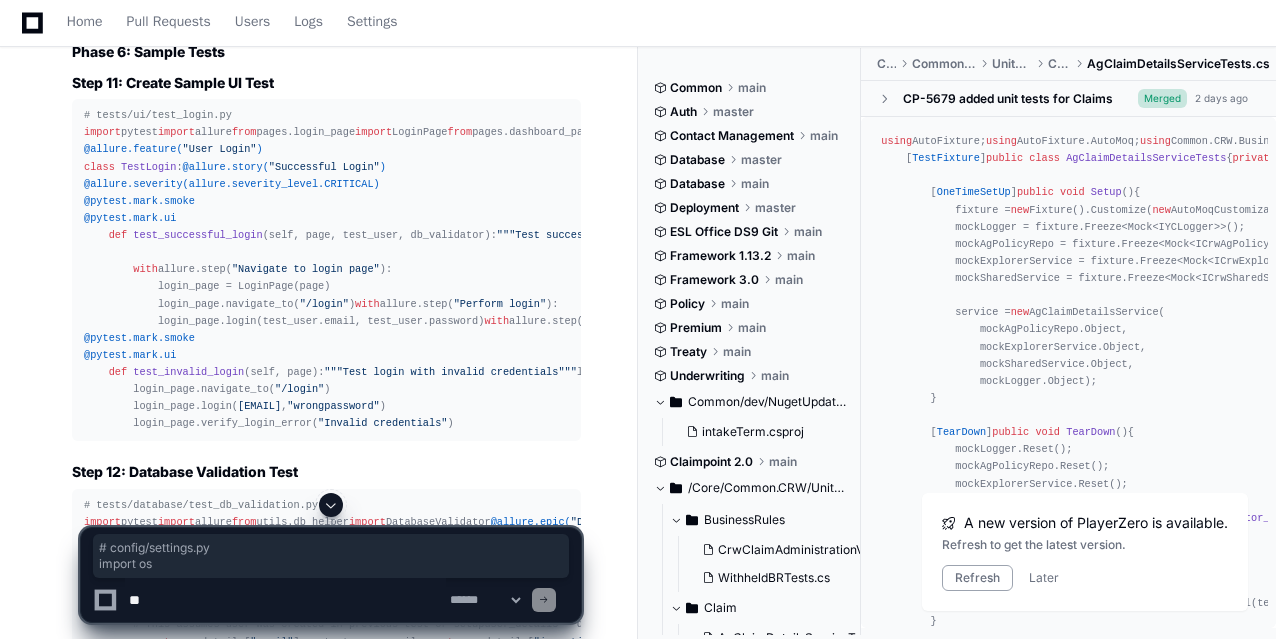 drag, startPoint x: 82, startPoint y: 213, endPoint x: 188, endPoint y: 239, distance: 109.14211 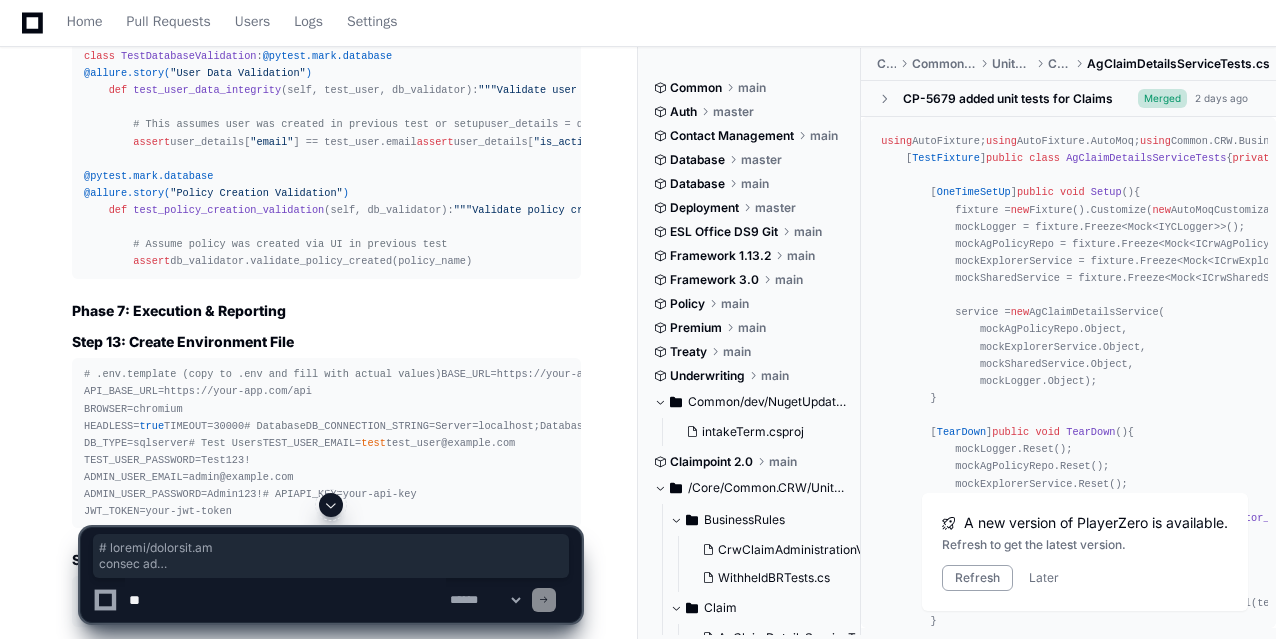 scroll, scrollTop: 18559, scrollLeft: 0, axis: vertical 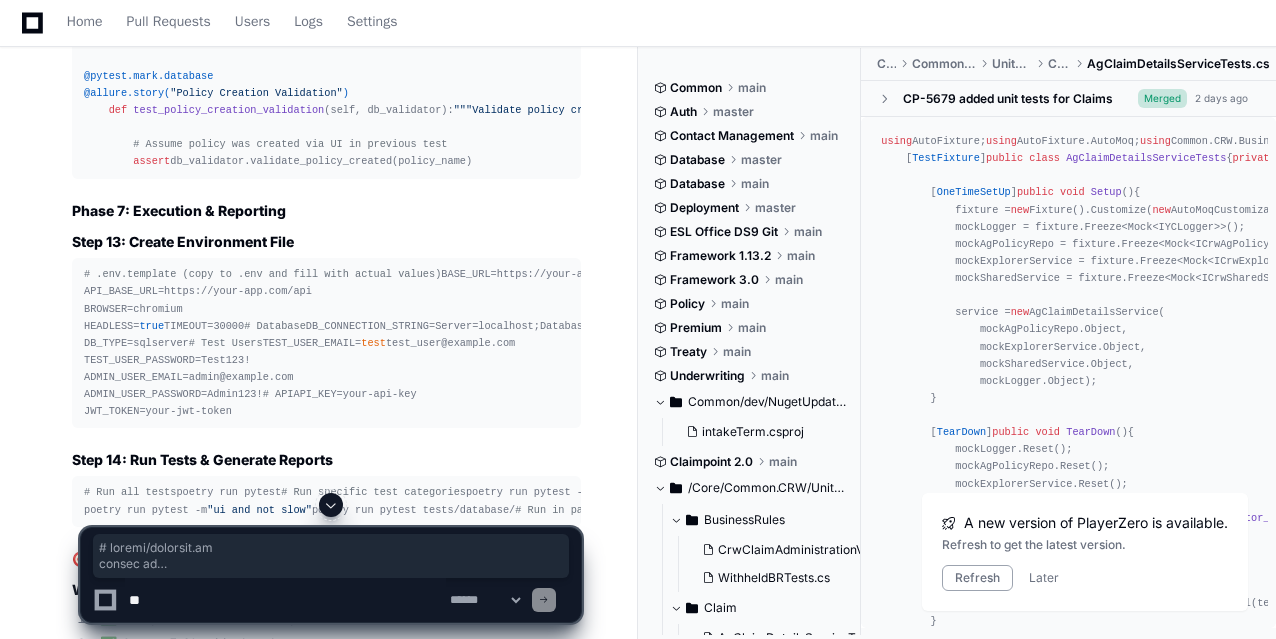 drag, startPoint x: 79, startPoint y: 216, endPoint x: 220, endPoint y: 356, distance: 198.69826 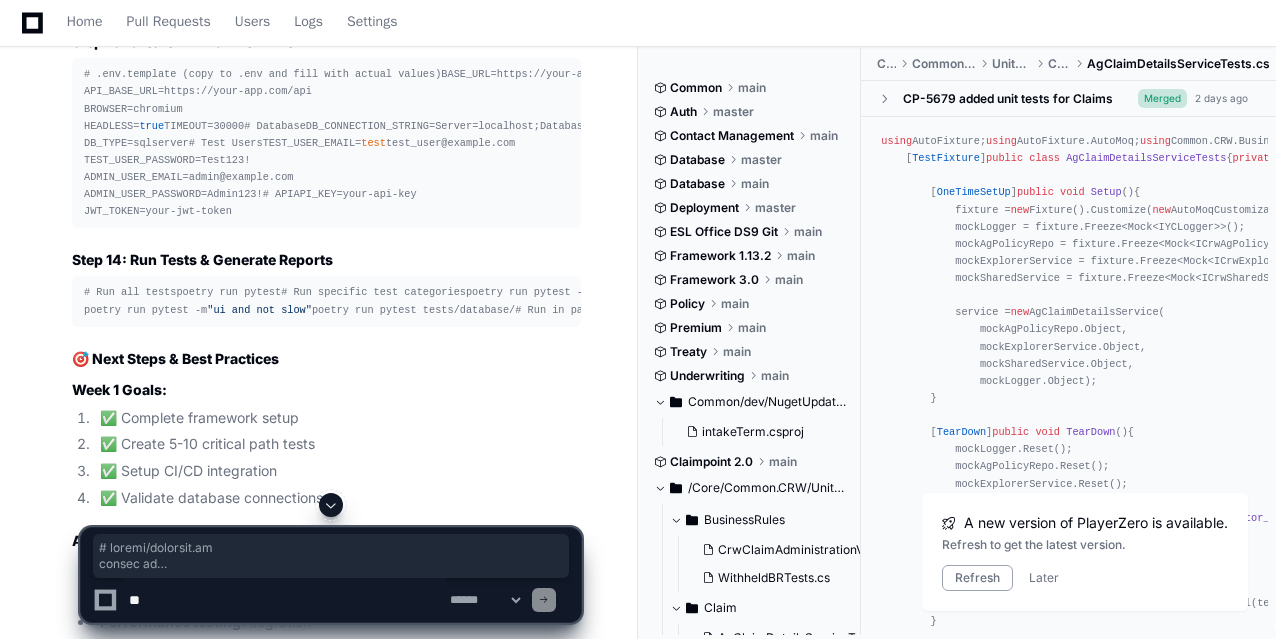 scroll, scrollTop: 18859, scrollLeft: 0, axis: vertical 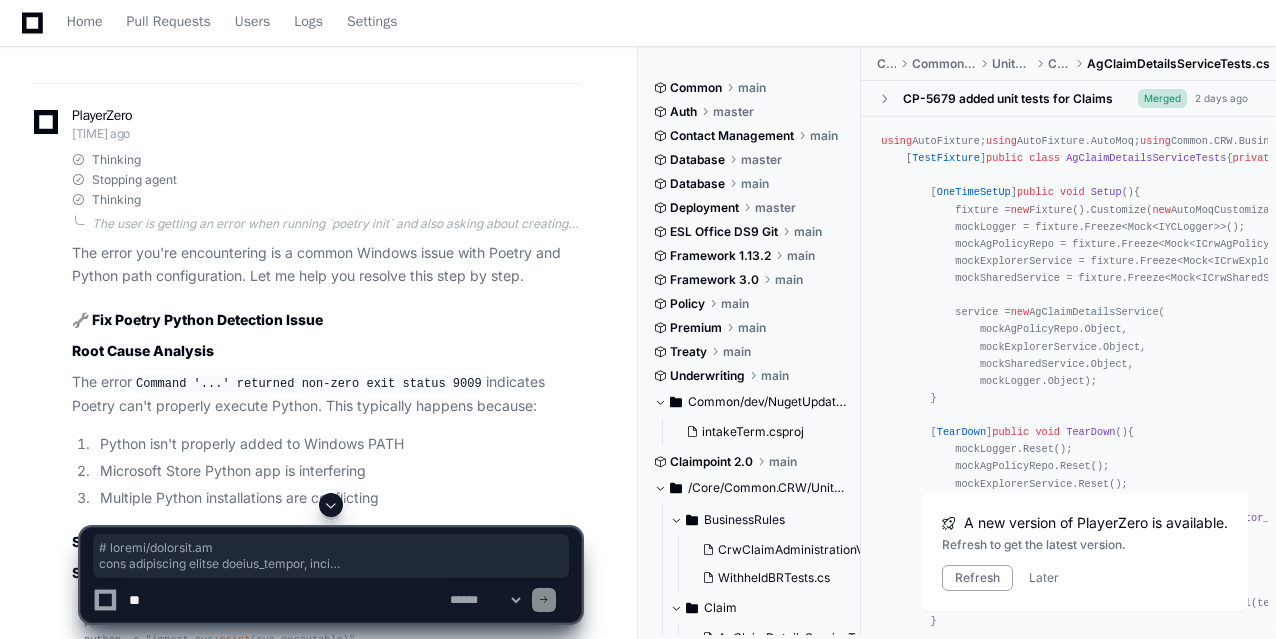 drag, startPoint x: 84, startPoint y: 136, endPoint x: 294, endPoint y: 227, distance: 228.86896 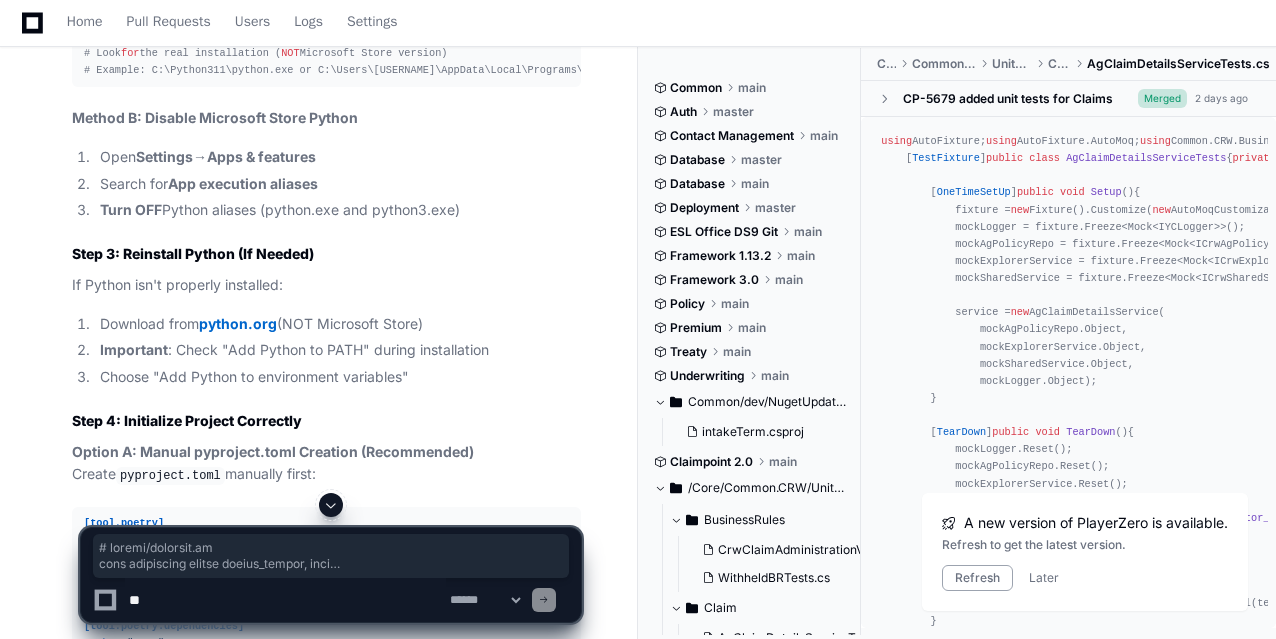 scroll, scrollTop: 20659, scrollLeft: 0, axis: vertical 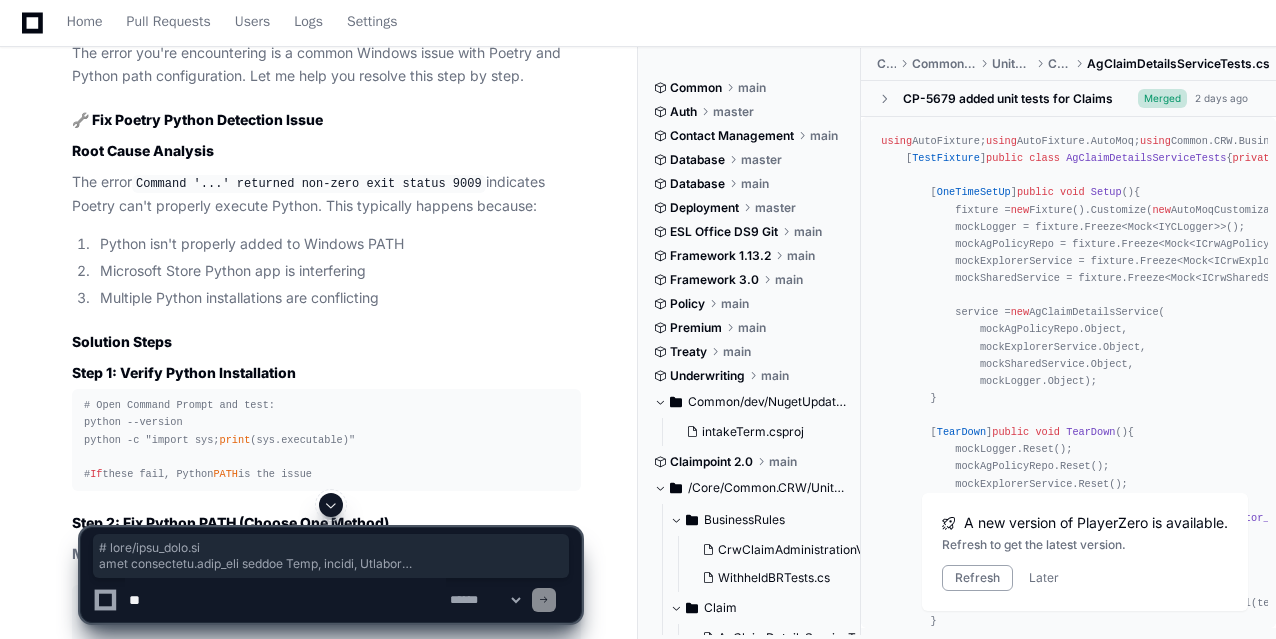 drag, startPoint x: 266, startPoint y: 378, endPoint x: 74, endPoint y: 145, distance: 301.91556 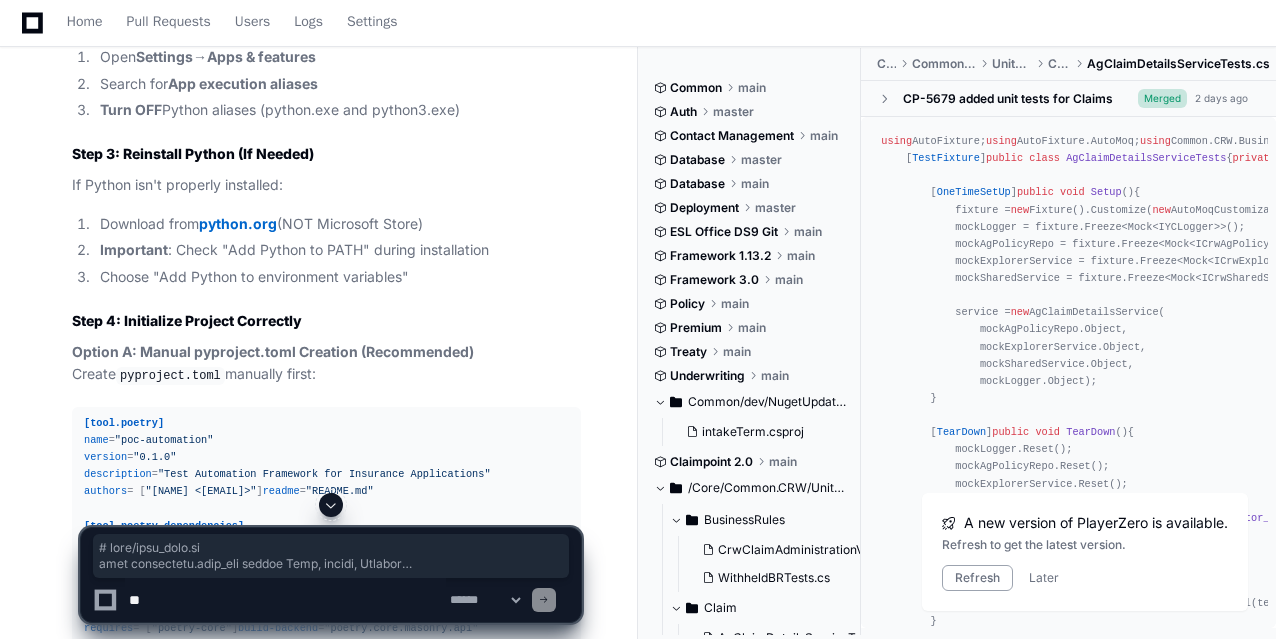 scroll, scrollTop: 20959, scrollLeft: 0, axis: vertical 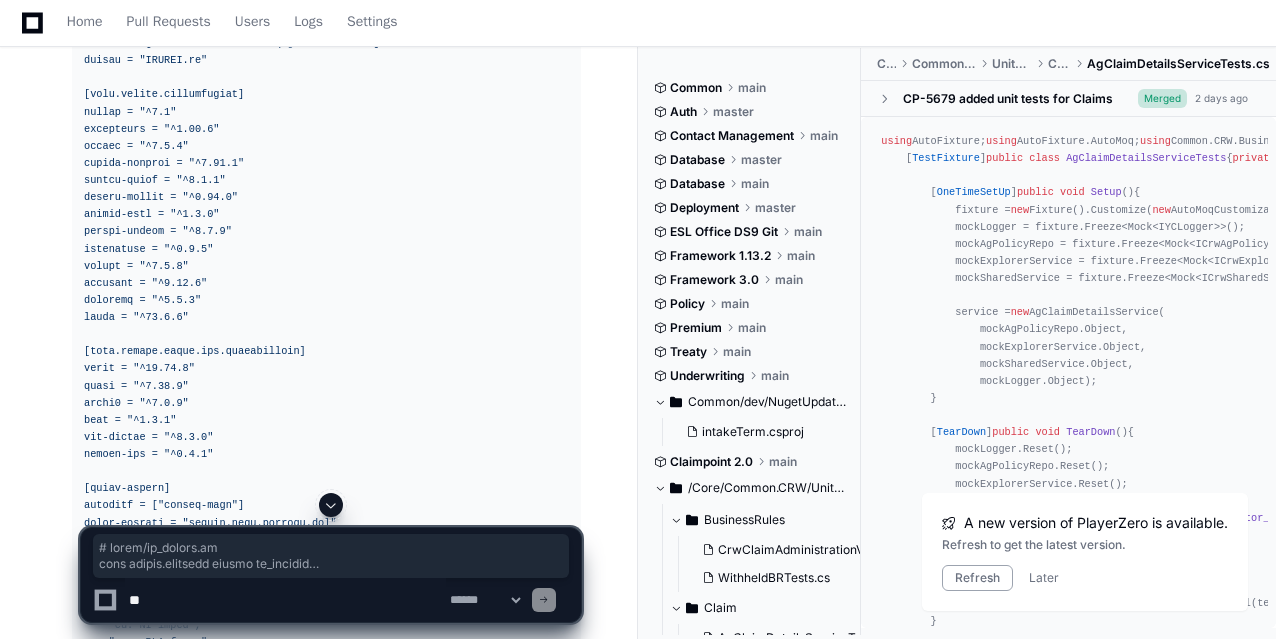 drag, startPoint x: 76, startPoint y: 157, endPoint x: 470, endPoint y: 447, distance: 489.2198 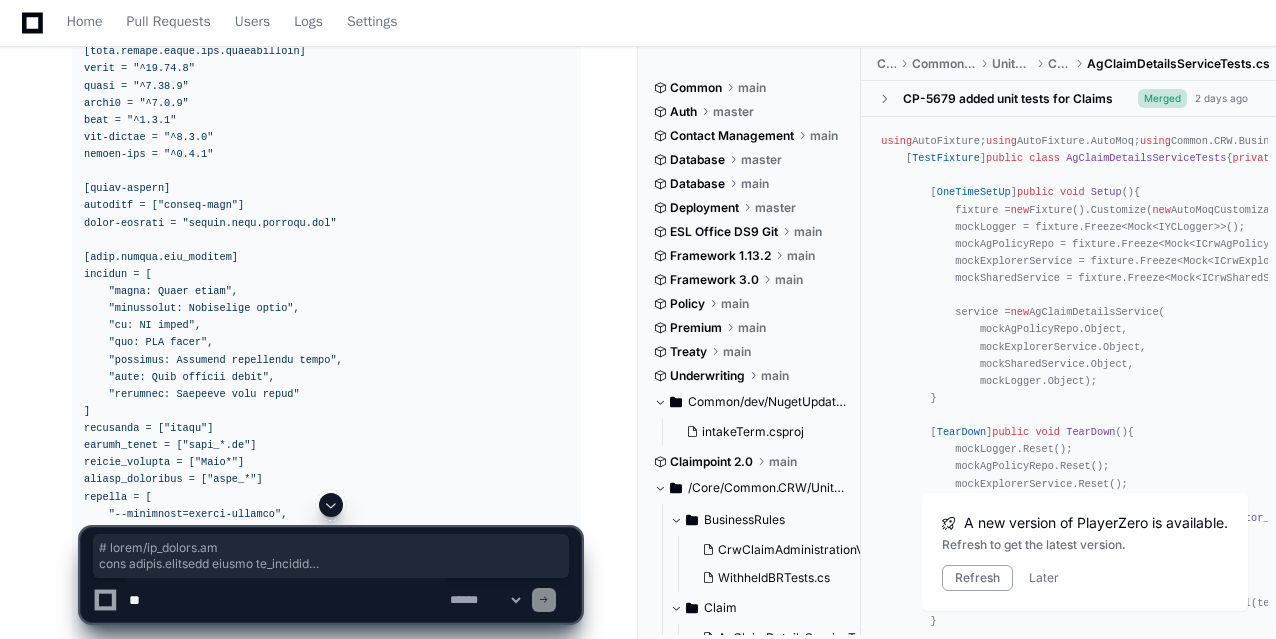 scroll, scrollTop: 22259, scrollLeft: 0, axis: vertical 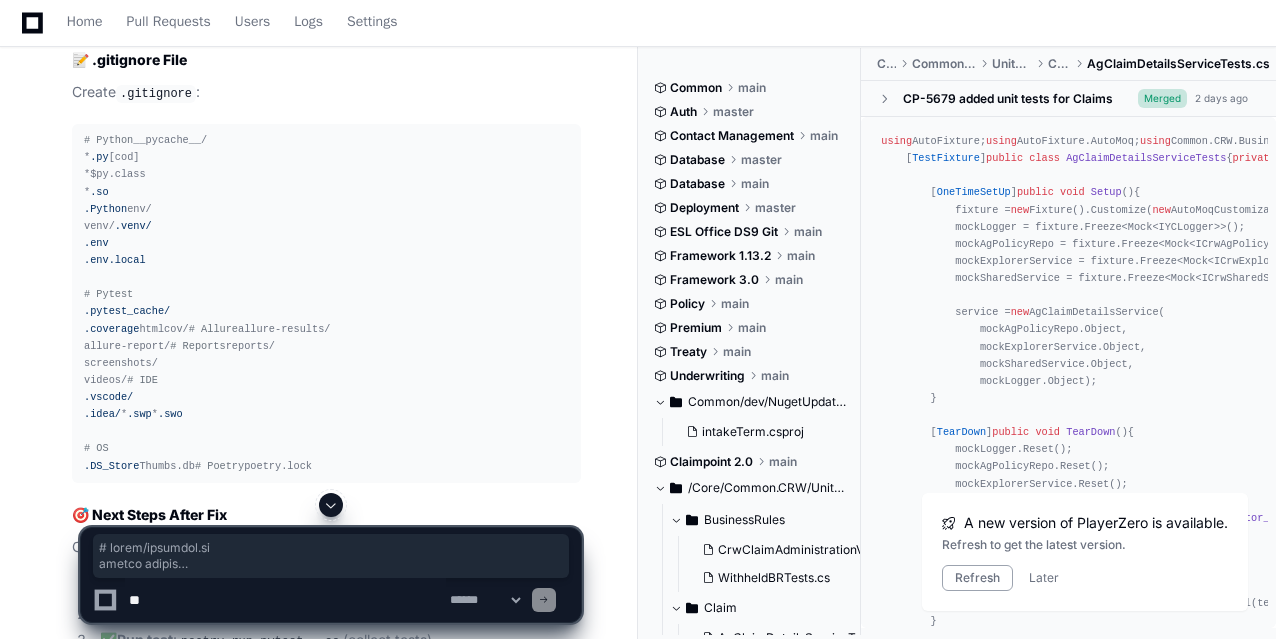 drag, startPoint x: 86, startPoint y: 161, endPoint x: 341, endPoint y: 433, distance: 372.8391 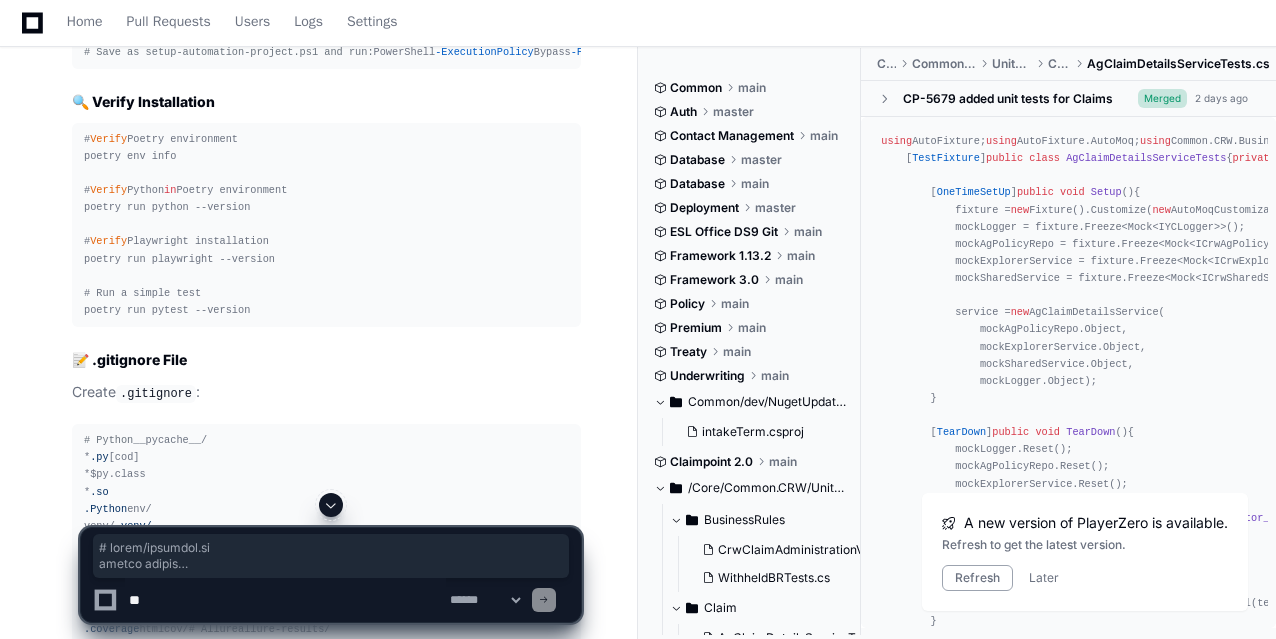 scroll, scrollTop: 23359, scrollLeft: 0, axis: vertical 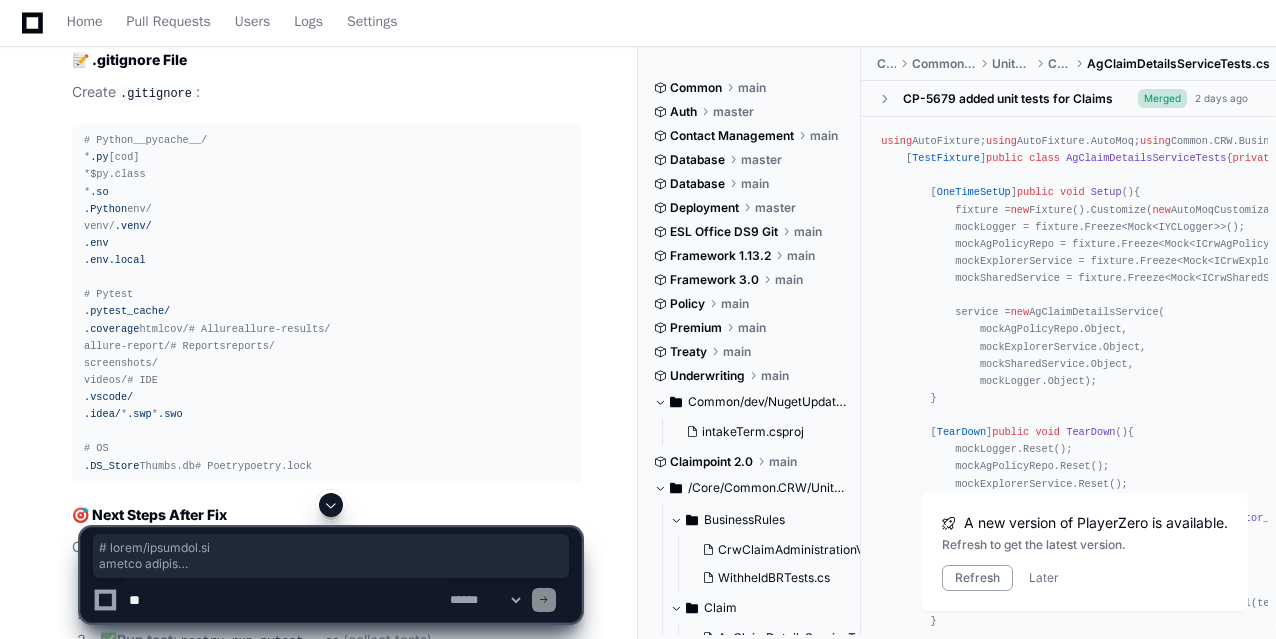 click on "# tests/conftest.py
import pytest
import allure
from playwright.sync_api import sync_playwright, Browser, BrowserContext, Page
from config.settings import config
from utils.db_helper import DatabaseValidator
from utils.data_factory import UserFactory
import logging
logging.basicConfig(level=logging.INFO)
logger = logging.getLogger(__name__)
@pytest.fixture(scope="session")
def browser() -> Browser:
"""Browser fixture for the entire test session"""
with sync_playwright() as p:
browser_type = getattr(p, config.browser)
browser = browser_type.launch(
headless=config.headless,
slow_mo=50 if not config.headless else 0,
args=["--disable-dev-shm-usage", "--no-sandbox"] if config.headless else []
)
yield browser
browser.close()
@pytest.fixture(scope="function")
def context(browser: Browser) -> BrowserContext:
"""Browser context fixture for each test function"""
"width": config.viewport_width," 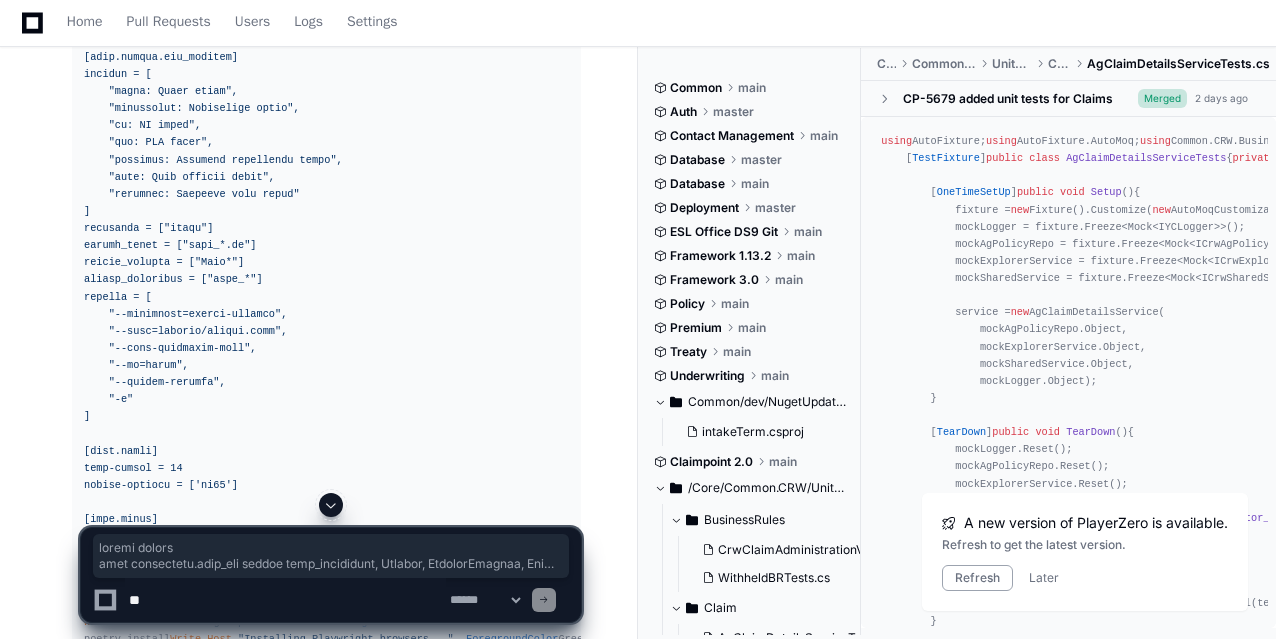 scroll, scrollTop: 22159, scrollLeft: 0, axis: vertical 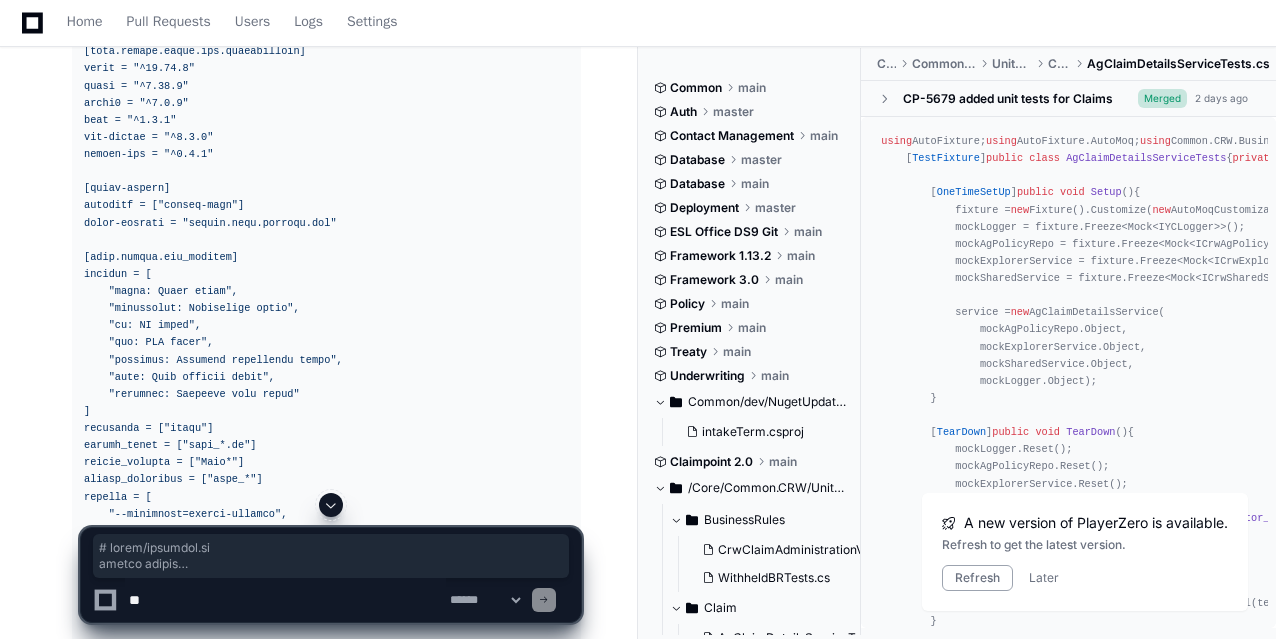 drag, startPoint x: 351, startPoint y: 428, endPoint x: 80, endPoint y: 261, distance: 318.32373 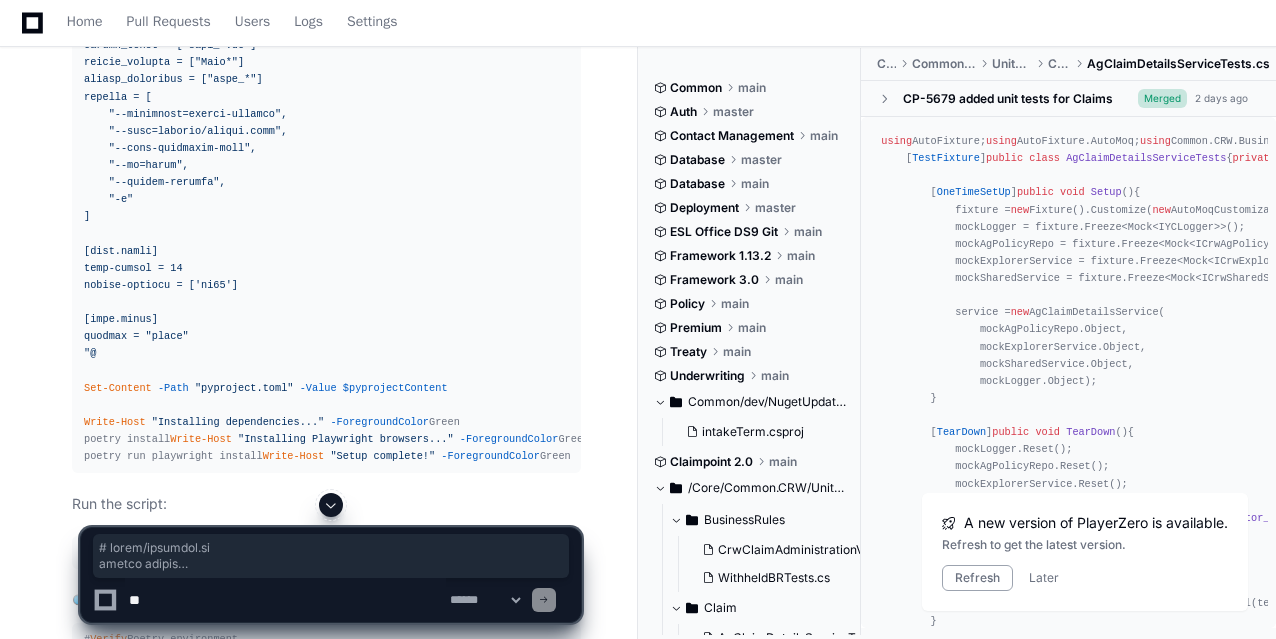 scroll, scrollTop: 22959, scrollLeft: 0, axis: vertical 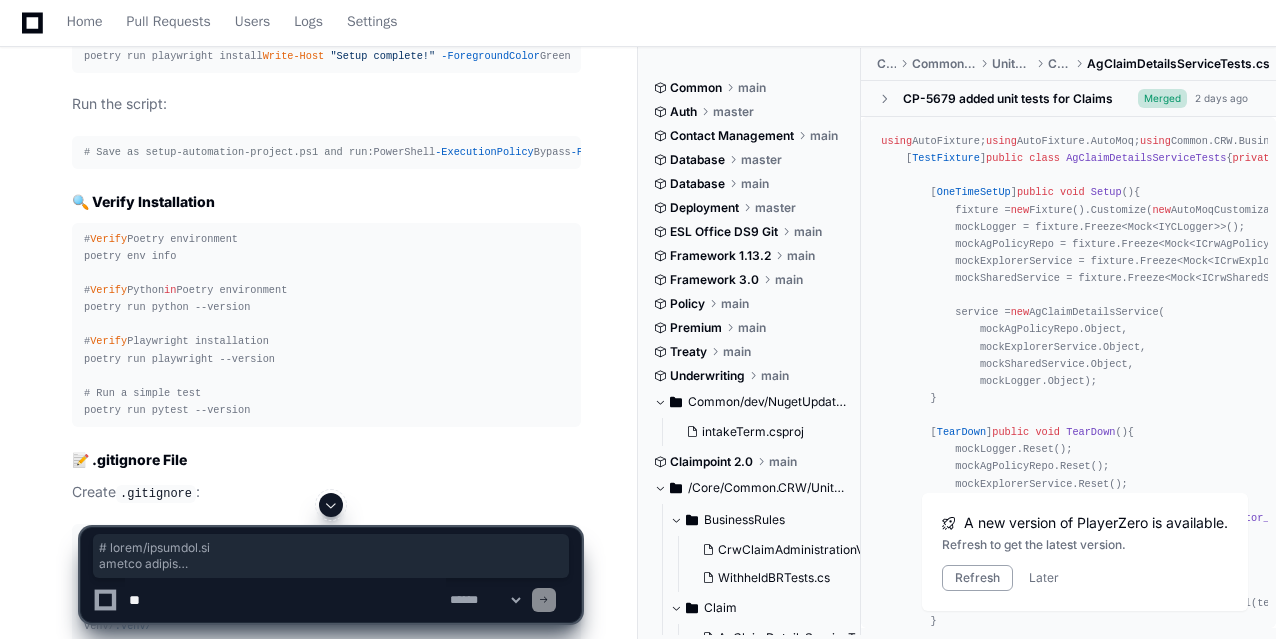 click on "# tests/conftest.py
import pytest
import allure
from playwright.sync_api import sync_playwright, Browser, BrowserContext, Page
from config.settings import config
from utils.db_helper import DatabaseValidator
from utils.data_factory import UserFactory
import logging
logging.basicConfig(level=logging.INFO)
logger = logging.getLogger(__name__)
@pytest.fixture(scope="session")
def browser() -> Browser:
"""Browser fixture for the entire test session"""
with sync_playwright() as p:
browser_type = getattr(p, config.browser)
browser = browser_type.launch(
headless=config.headless,
slow_mo=50 if not config.headless else 0,
args=["--disable-dev-shm-usage", "--no-sandbox"] if config.headless else []
)
yield browser
browser.close()
@pytest.fixture(scope="function")
def context(browser: Browser) -> BrowserContext:
"""Browser context fixture for each test function"""
"width": config.viewport_width," 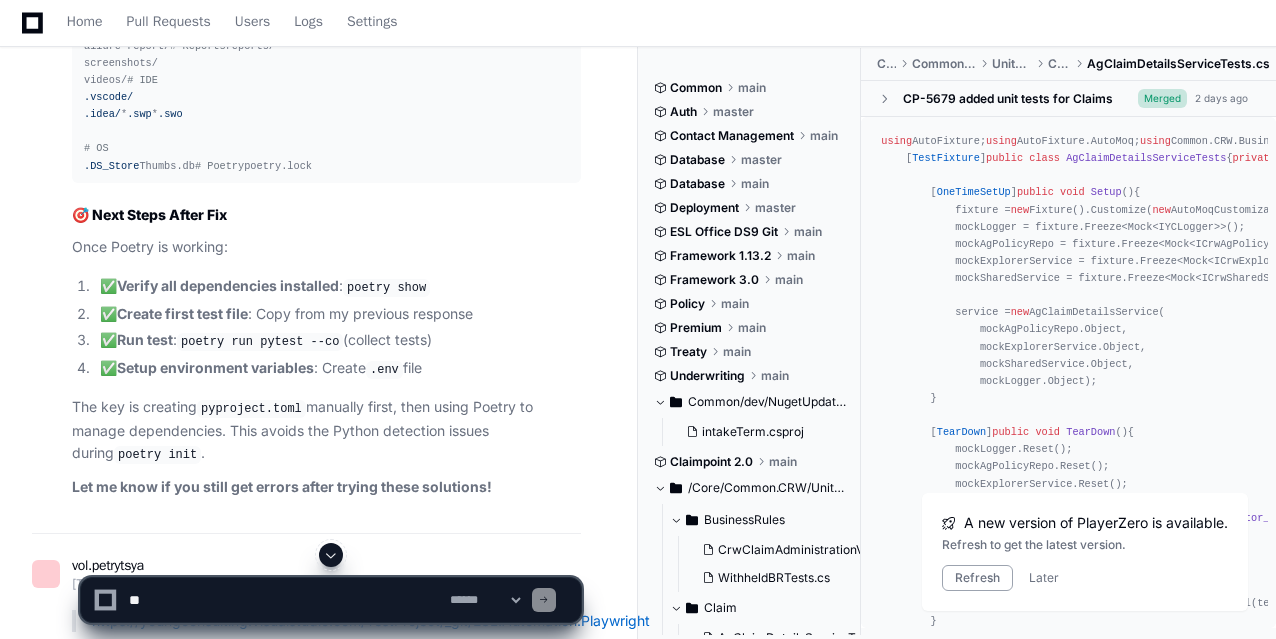 scroll, scrollTop: 23759, scrollLeft: 0, axis: vertical 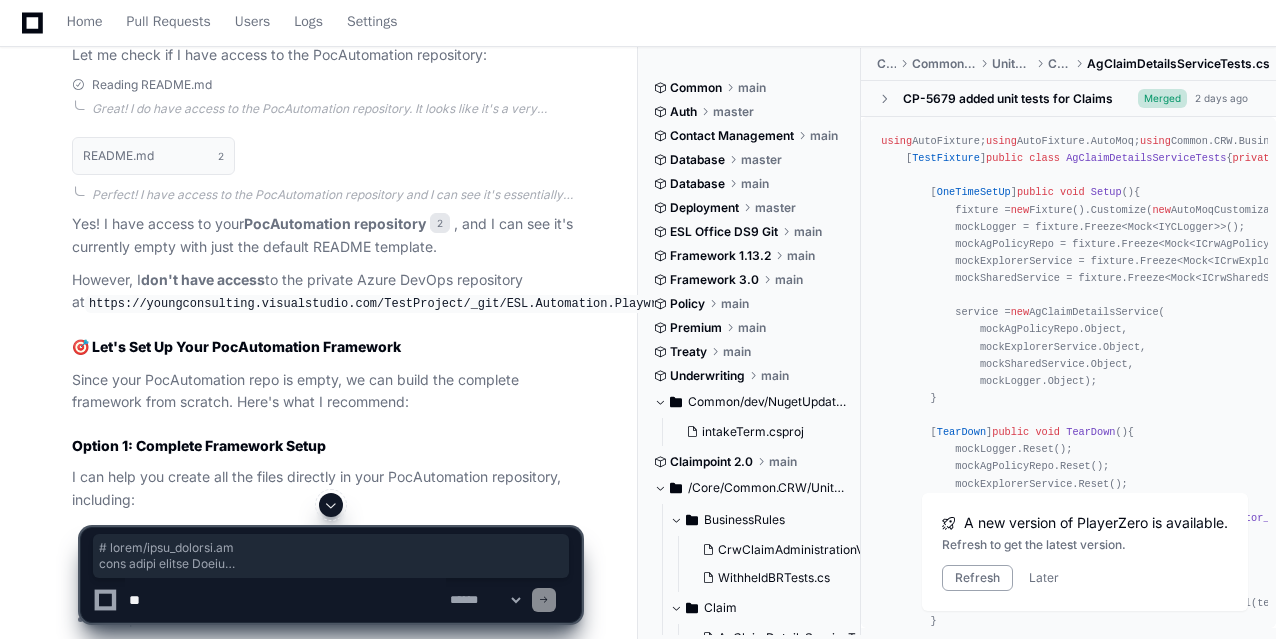 drag, startPoint x: 79, startPoint y: 102, endPoint x: 304, endPoint y: 263, distance: 276.66946 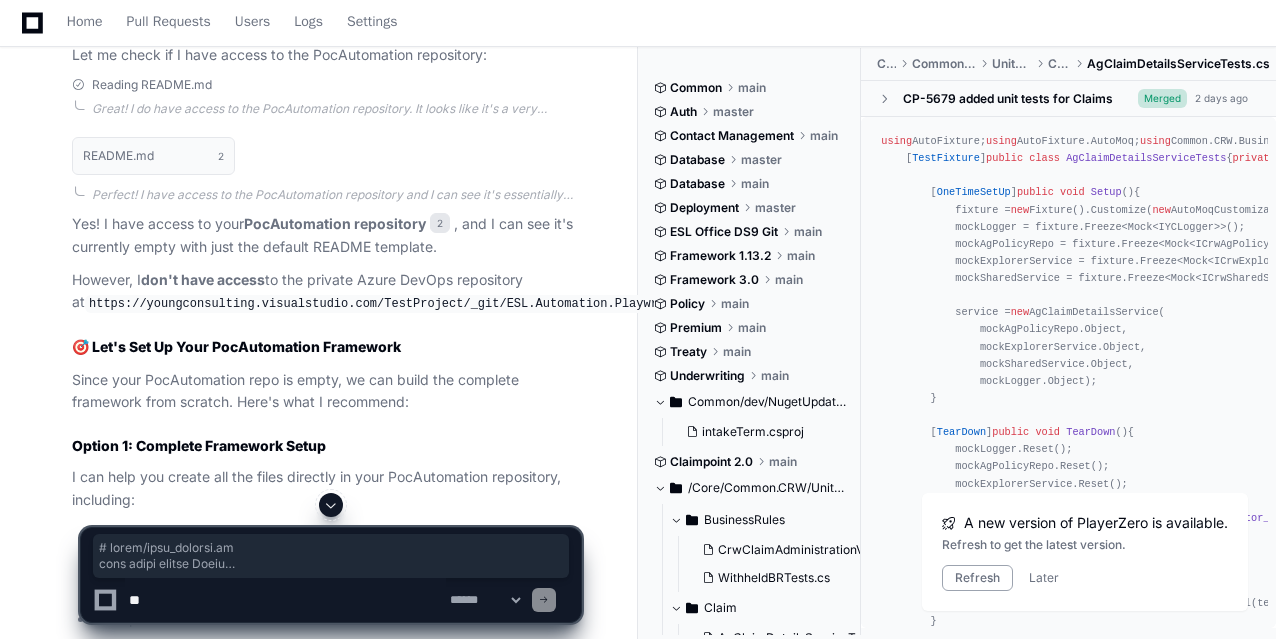 copy on "# utils/data_factory.py
from  faker  import  Faker
from  dataclasses  import  dataclass
from  typing  import   Dict ,  Any
import  random
fake = Faker()
@dataclass
class   UserData :
email:  str
password:  str
first_name:  str
last_name:  str
phone:  str
company:  str
class   UserFactory :
@staticmethod
def   create_valid_user () -> UserData:
return  UserData(
email=fake.email(),
password= "Test123!" ,
first_name=fake.first_name(),
last_name=fake.last_name(),
phone=fake.phone_number(),
company=fake.company()
)
@staticmethod
def   create_admin_user () -> UserData:
return  UserData(
email= "admin@testcompany.com" ,
password= "Admin123!" ,
first_name= "Admin" ,
last_name= "User" ,
phone= "555-0123" ,
company= "Test Company"
)
class   PolicyFactory :
@staticmethod" 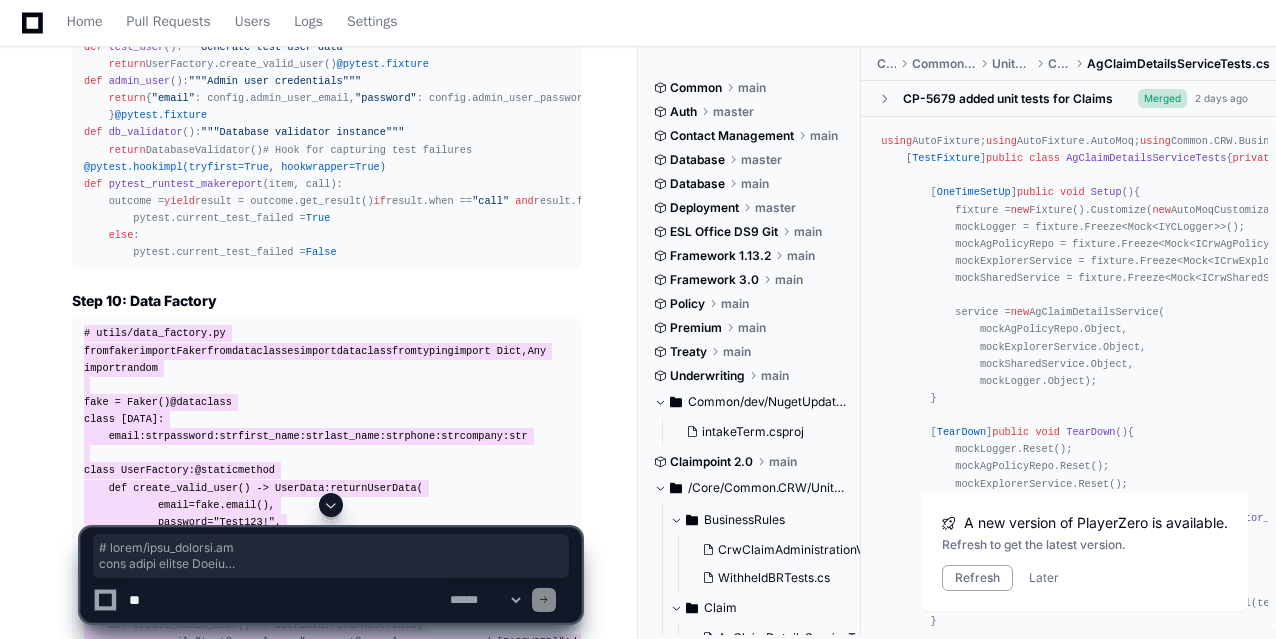 scroll, scrollTop: 17134, scrollLeft: 0, axis: vertical 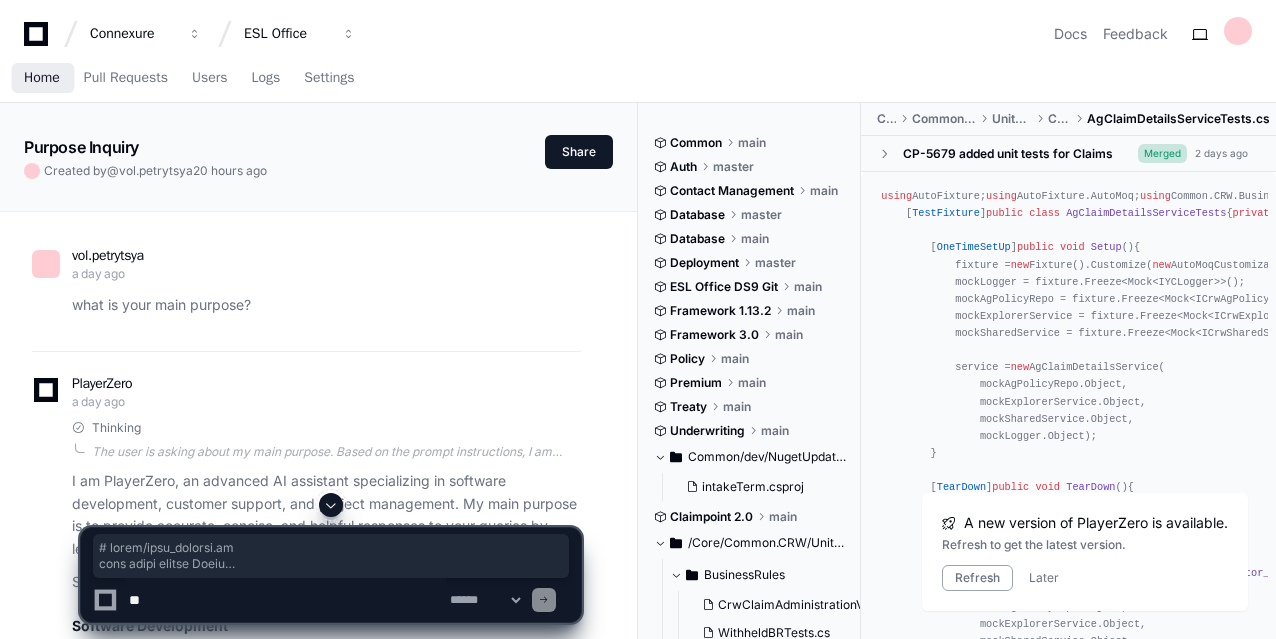 click on "Home" at bounding box center [42, 78] 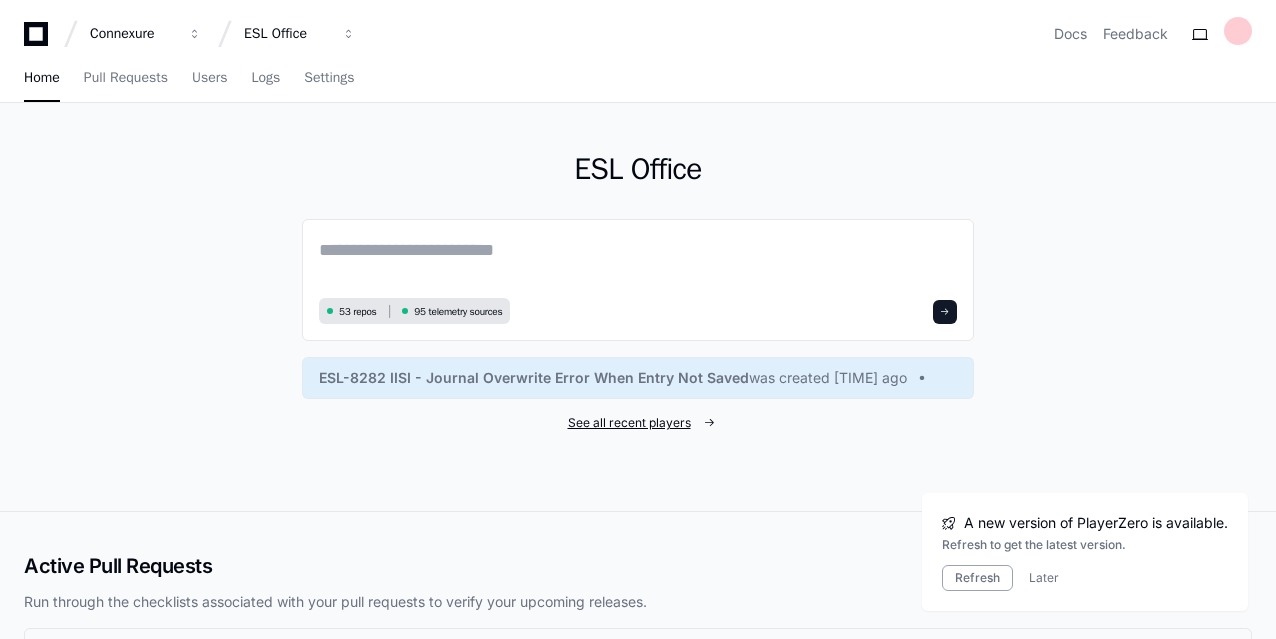 click on "See all recent players" 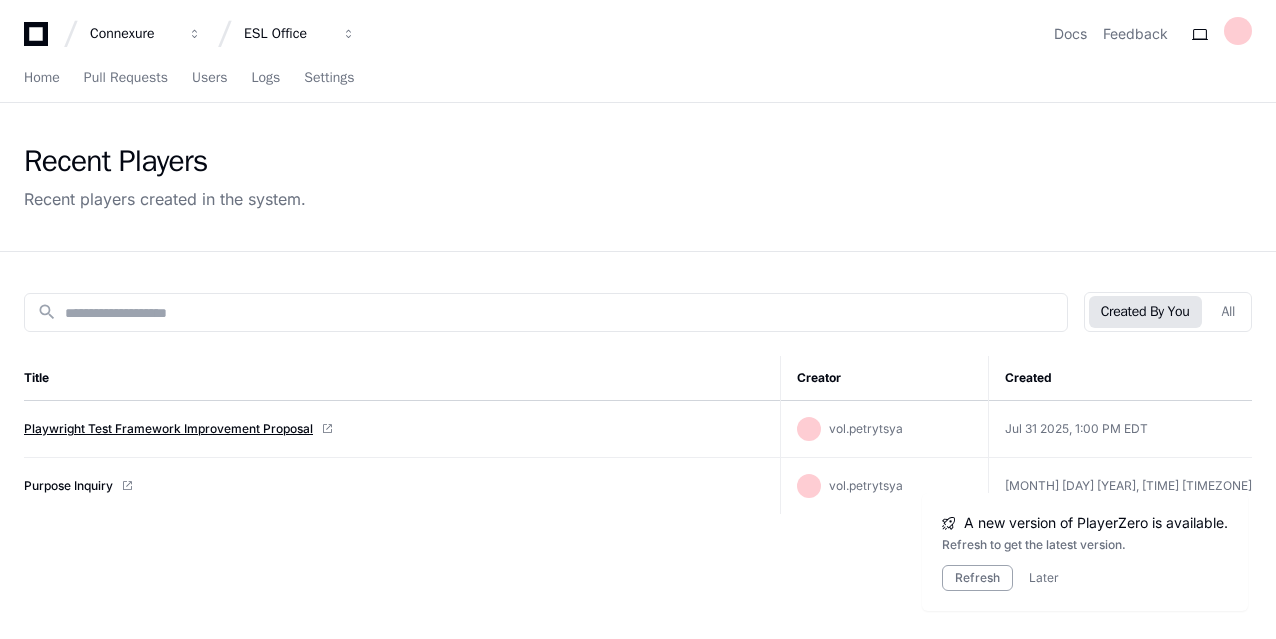 click on "Playwright Test Framework Improvement Proposal" 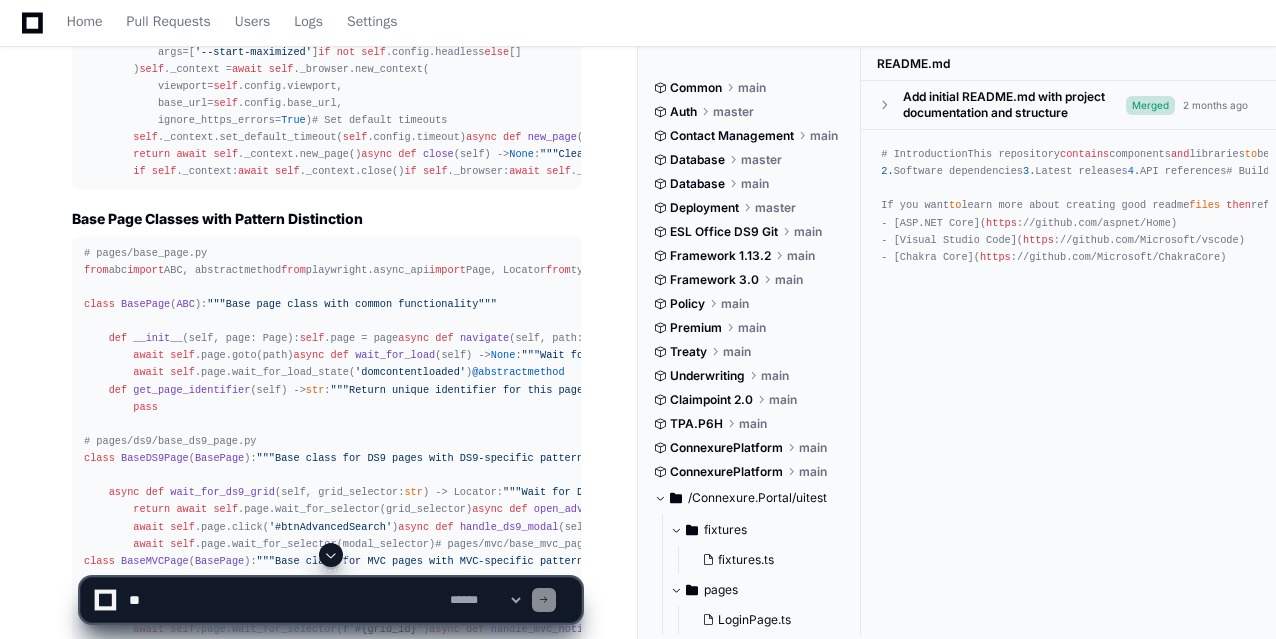 scroll, scrollTop: 2800, scrollLeft: 0, axis: vertical 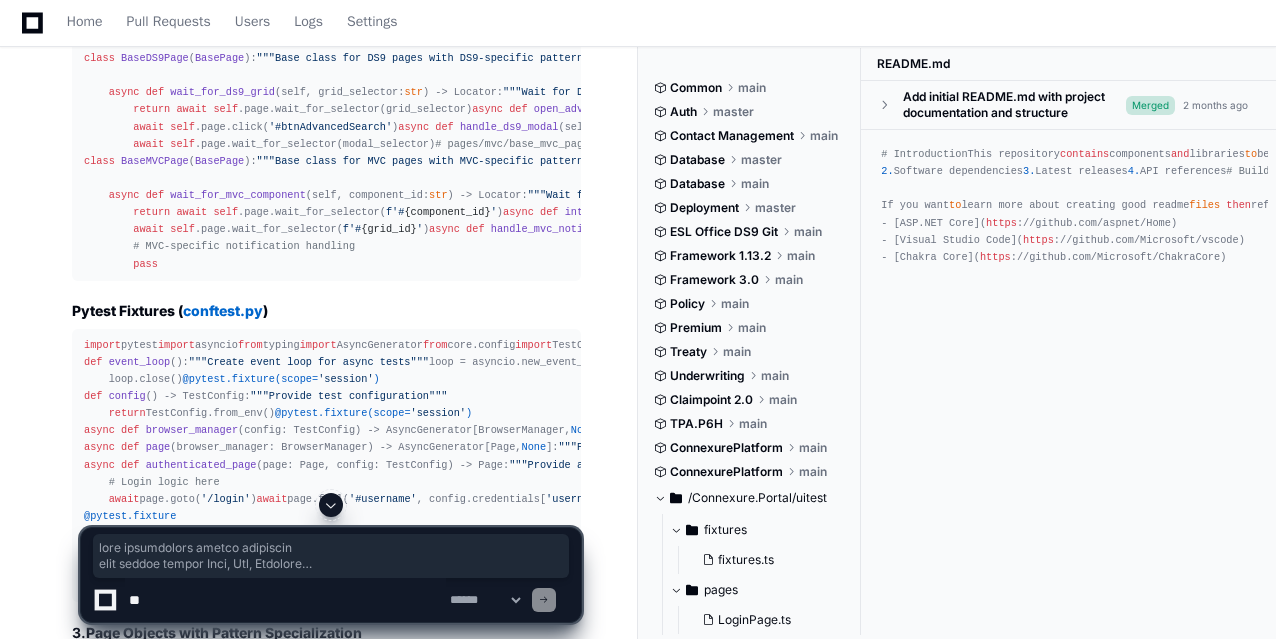 drag, startPoint x: 86, startPoint y: 235, endPoint x: 348, endPoint y: 328, distance: 278.01617 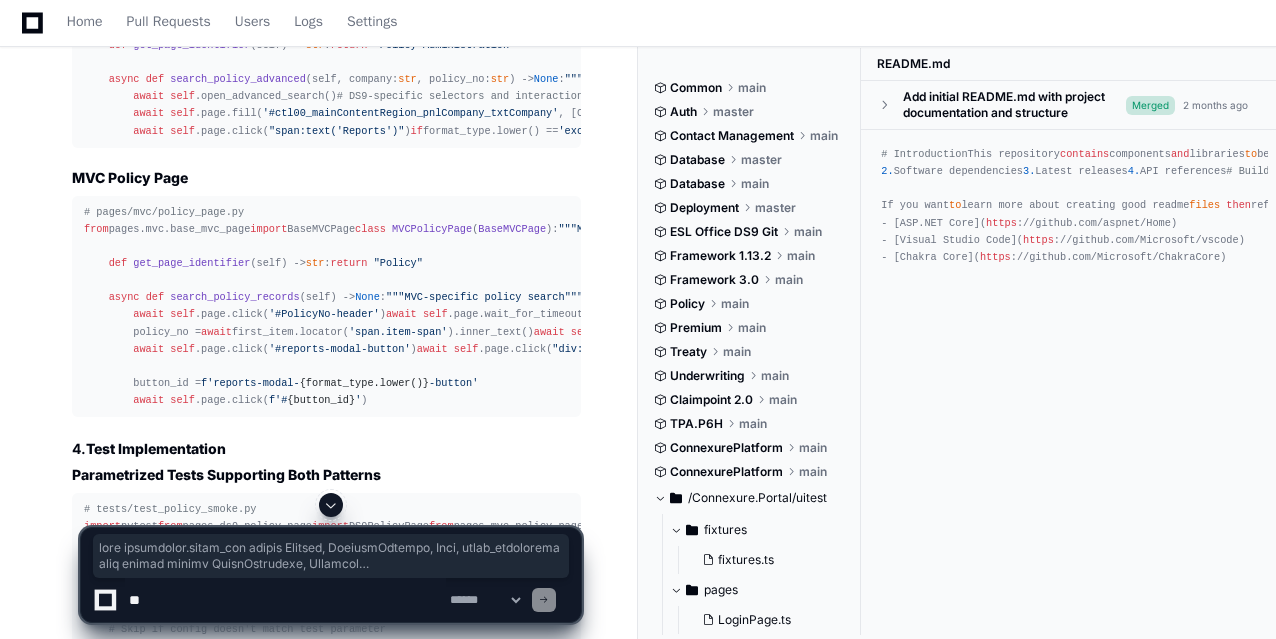 scroll, scrollTop: 4300, scrollLeft: 0, axis: vertical 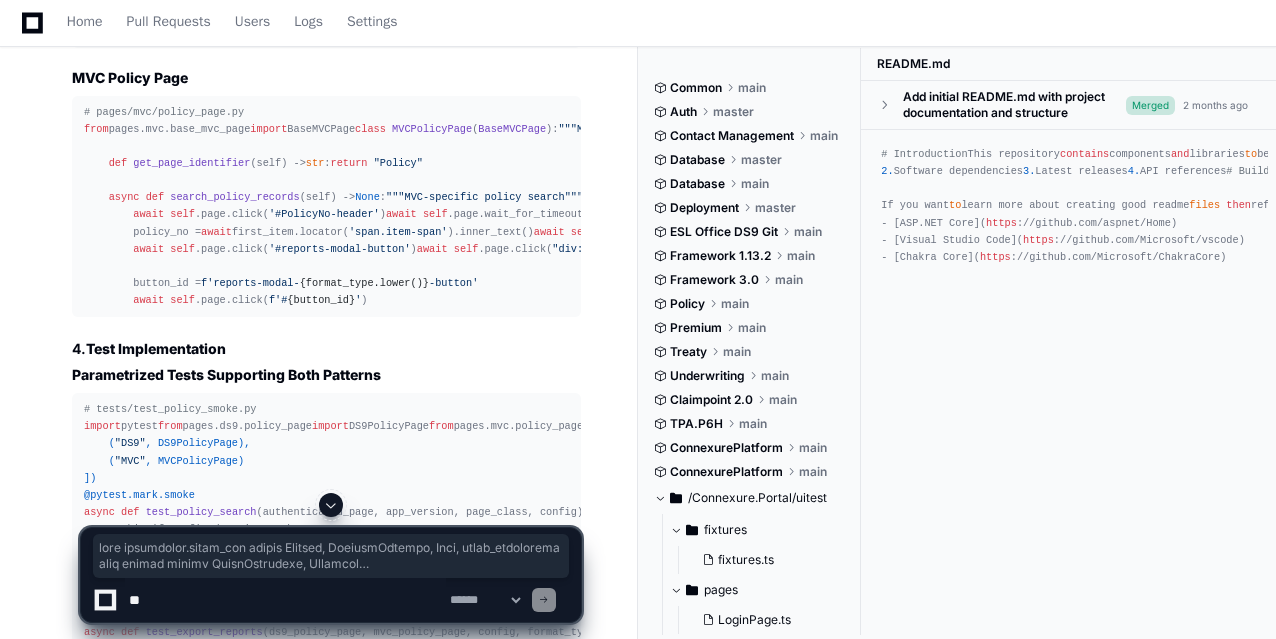 drag, startPoint x: 84, startPoint y: 201, endPoint x: 376, endPoint y: 337, distance: 322.11798 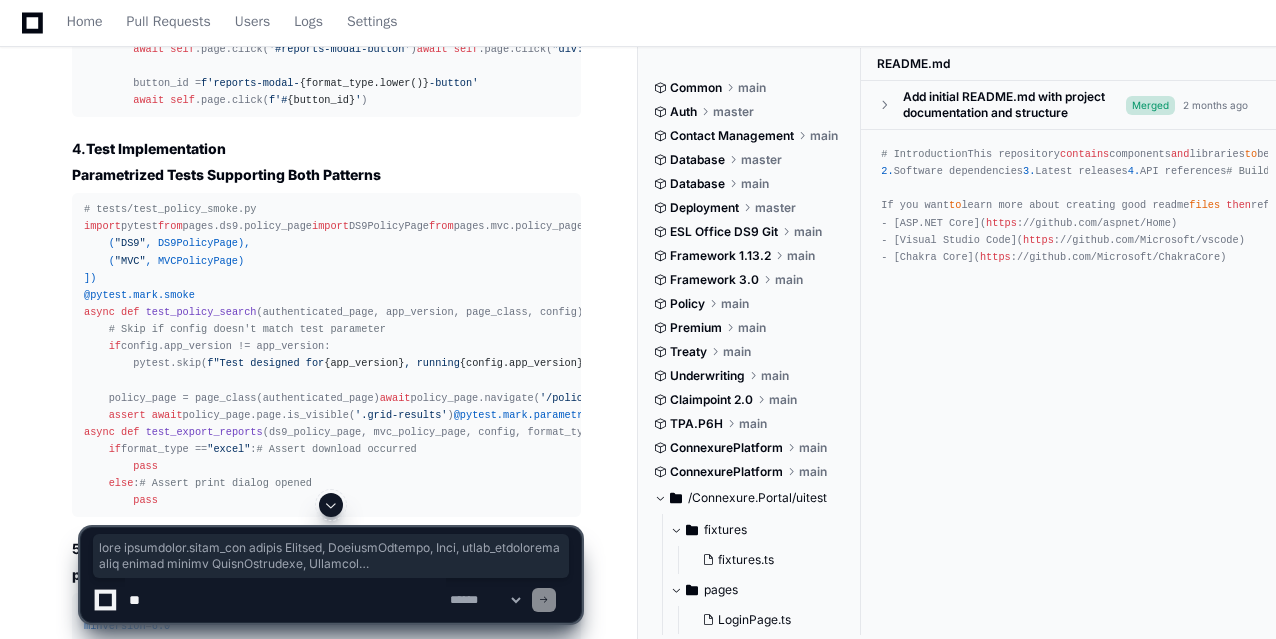 scroll, scrollTop: 4600, scrollLeft: 0, axis: vertical 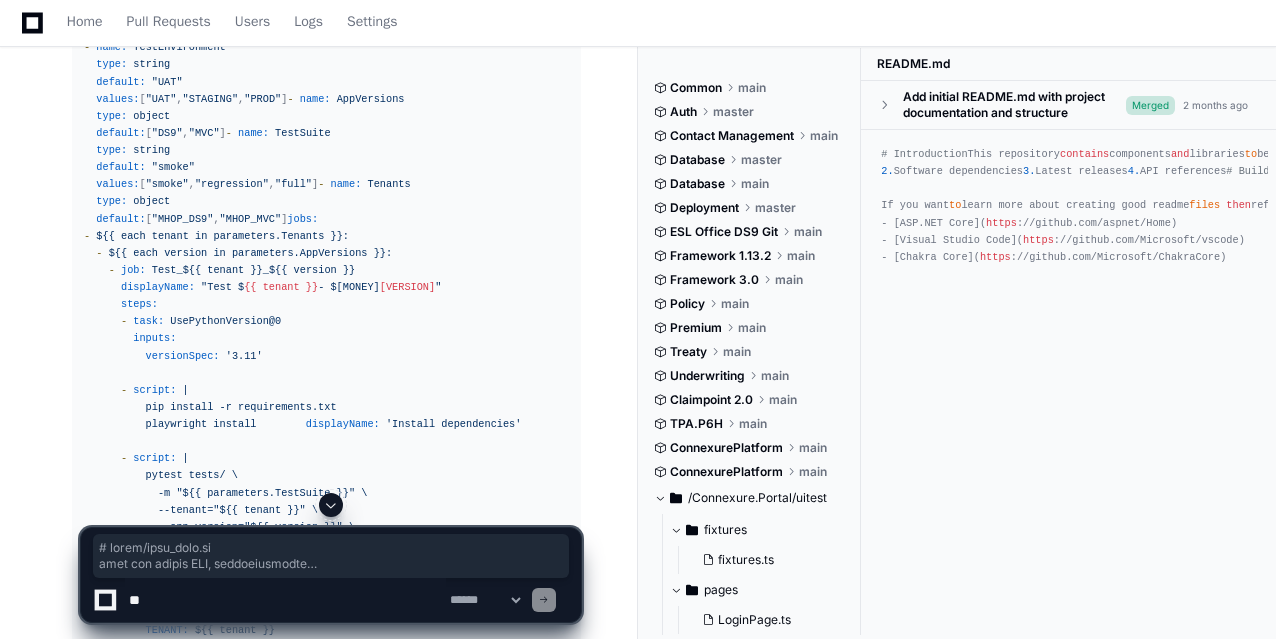 drag, startPoint x: 84, startPoint y: 114, endPoint x: 285, endPoint y: 268, distance: 253.21335 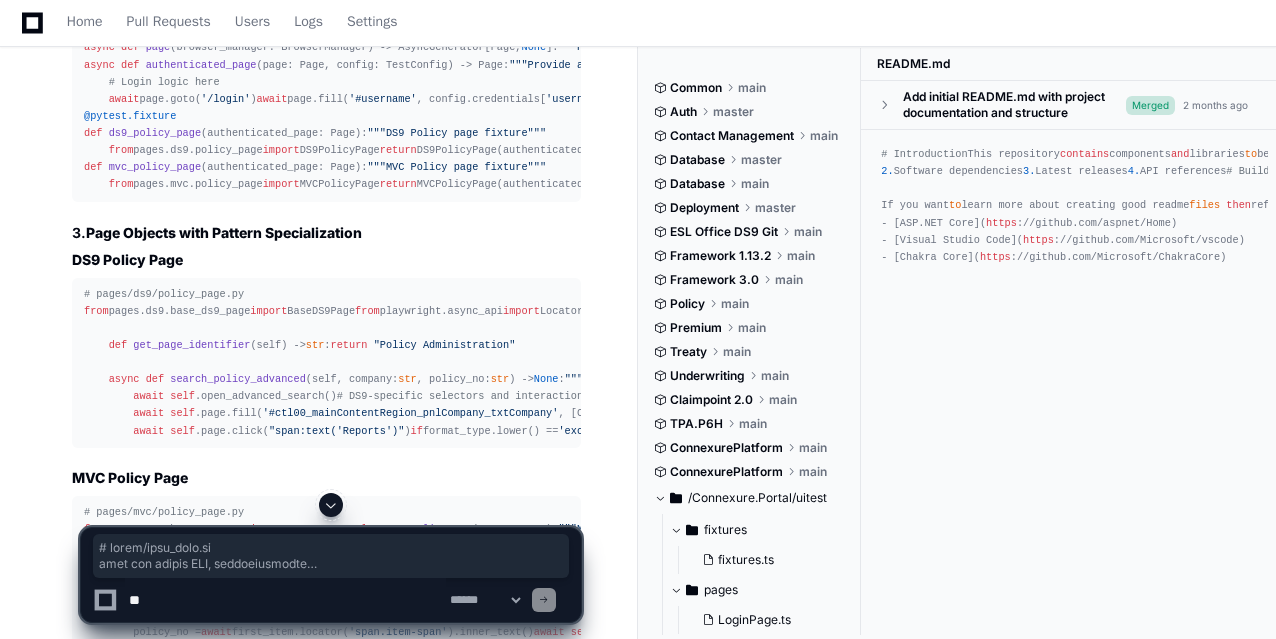scroll, scrollTop: 3800, scrollLeft: 0, axis: vertical 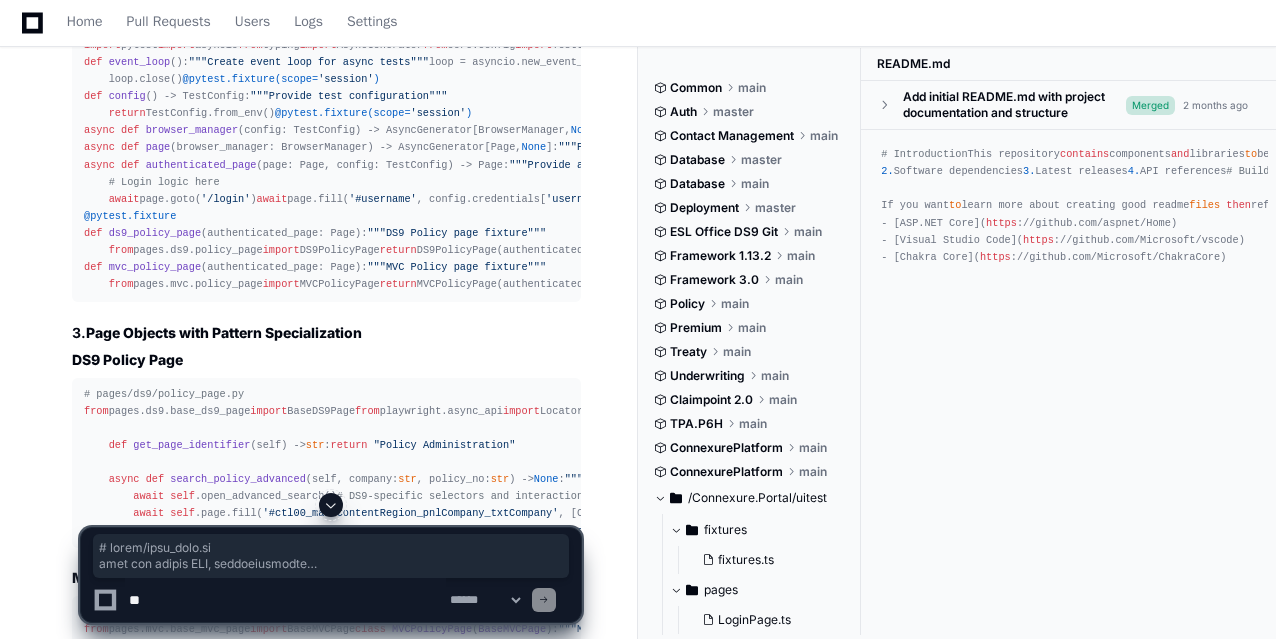 click on "README.md" 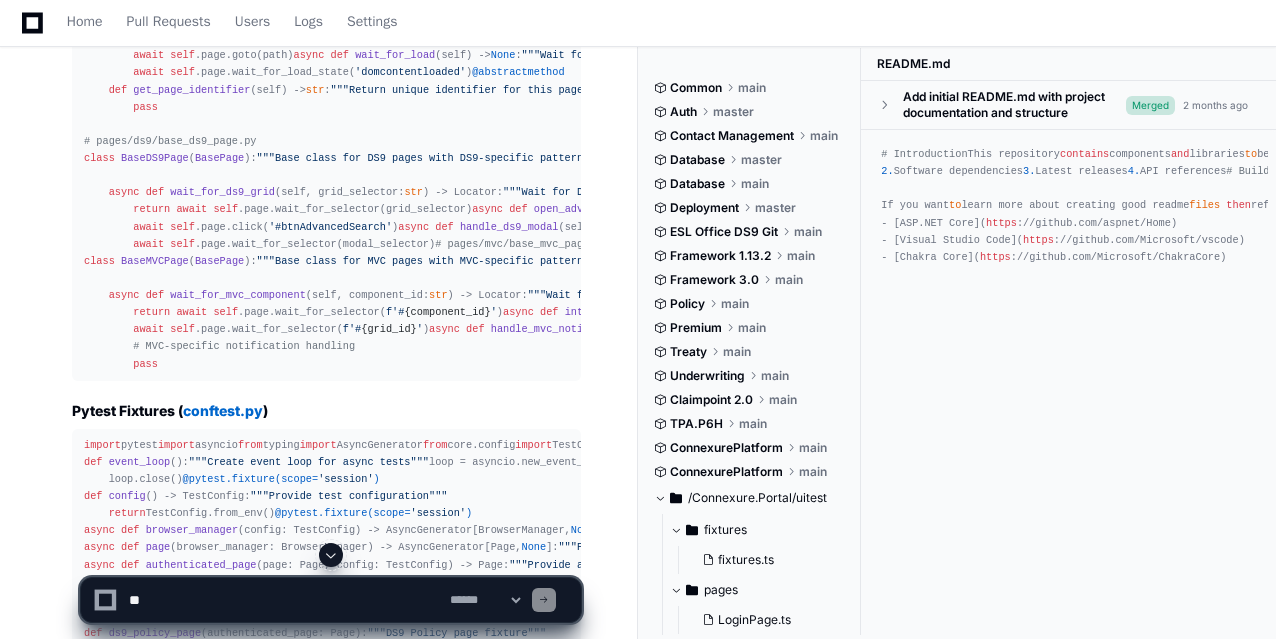 scroll, scrollTop: 3700, scrollLeft: 0, axis: vertical 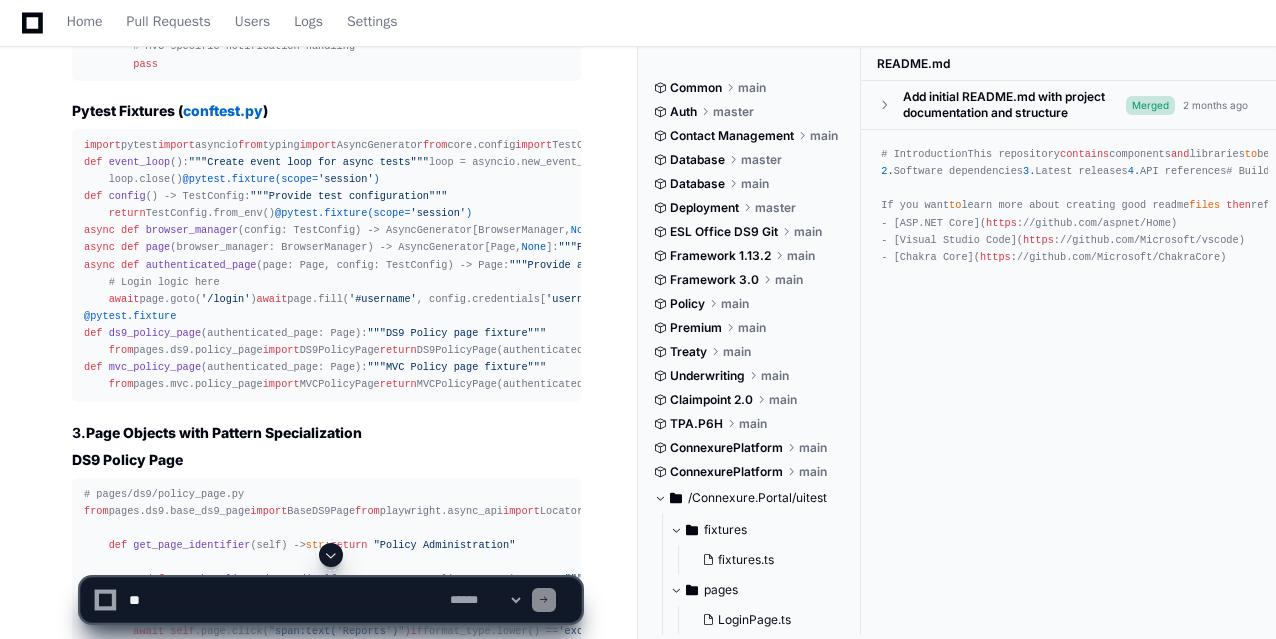 click on "Common main Auth master Contact Management main Database master Database main Deployment master ESL Office DS9 Git main Framework 1.13.2 main Framework 3.0 main Policy main Premium main Treaty main Underwriting main Claimpoint 2.0 main TPA.P6H main ConnexurePlatform main ConnexurePlatform main
/Connexure.Portal/uitest
fixtures fixtures.ts
pages LoginPage.ts
tests login.test.ts
utils envConfig.ts package.json playwright.config.ts ESL.SwissRe-DS9 main ESL.Symetra main Policy main Policy master Policy master Sym.ContactManagement main Sym.Database main Sym.Deployment main Sym.Journal main Sym.ESLOffice main Sym.Underwriting main Sym.Policy main Symetra.BlobStorageMigration main Underwriting main Underwriting main Underwriting main Voya Custom main Voya Framework master xChangeCentre main ESL Office main ESL Office master Framework master TPA.BBI main TPA.MVC main TPA.UMR main TPAAdvantageComponents main Rater Database main Rater DS9 main AzureFunctions master xChangeCentreGIT main" 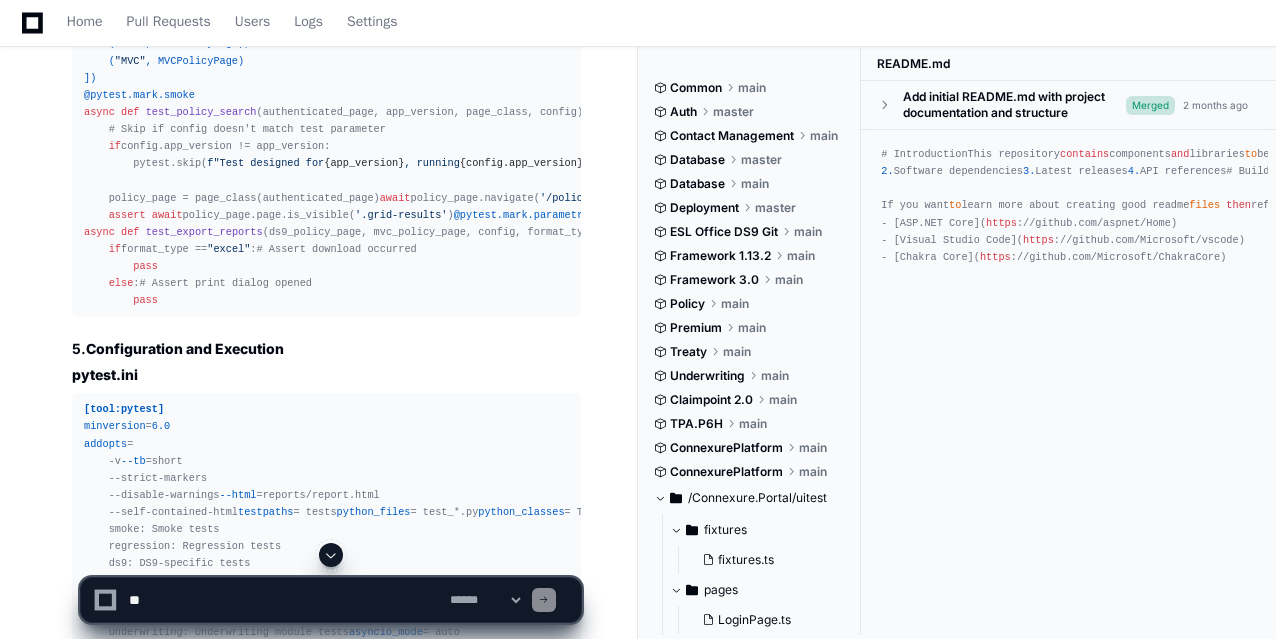 scroll, scrollTop: 4600, scrollLeft: 0, axis: vertical 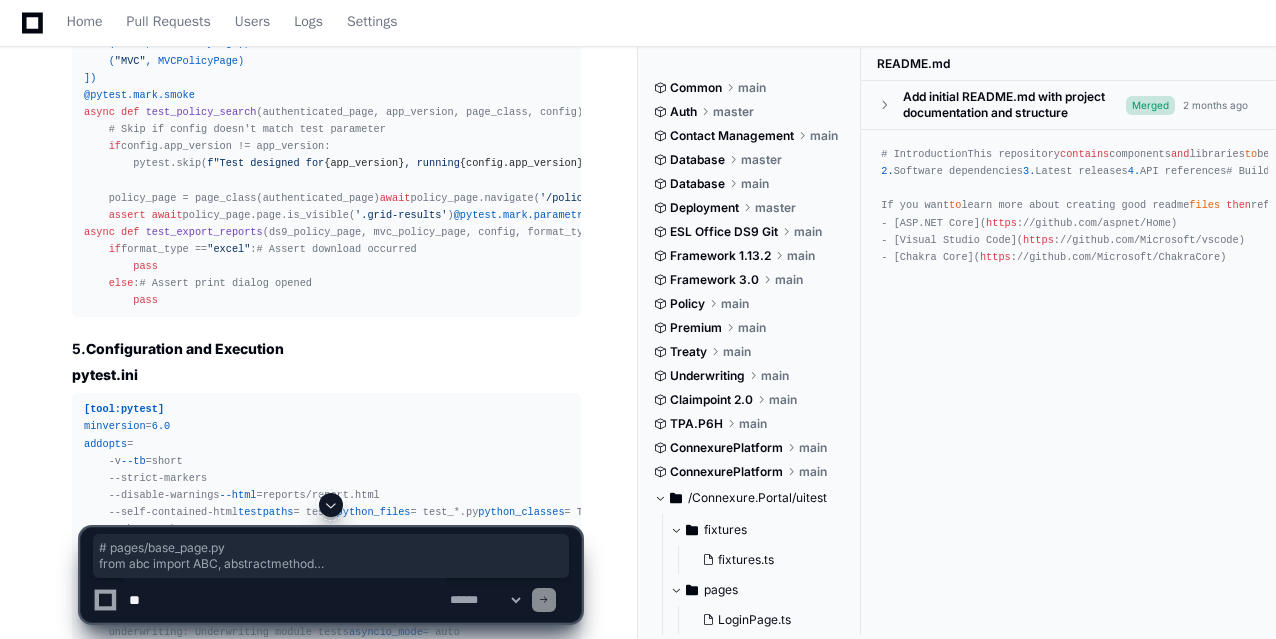 drag, startPoint x: 78, startPoint y: 121, endPoint x: 400, endPoint y: 399, distance: 425.40335 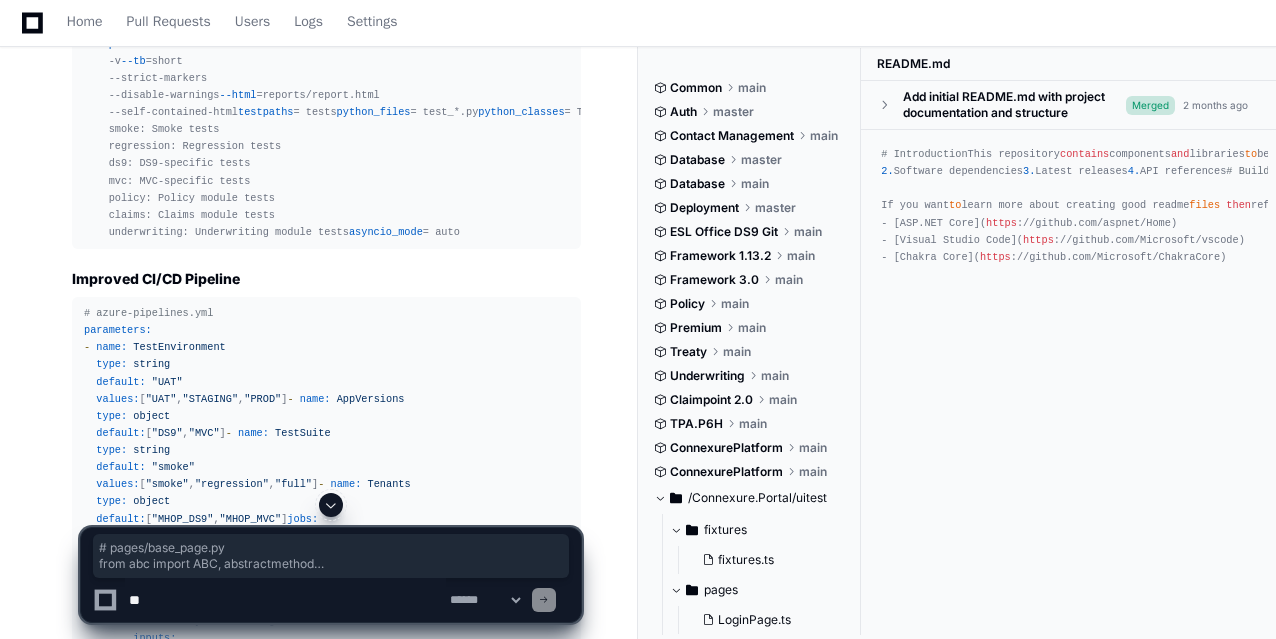 scroll, scrollTop: 4900, scrollLeft: 0, axis: vertical 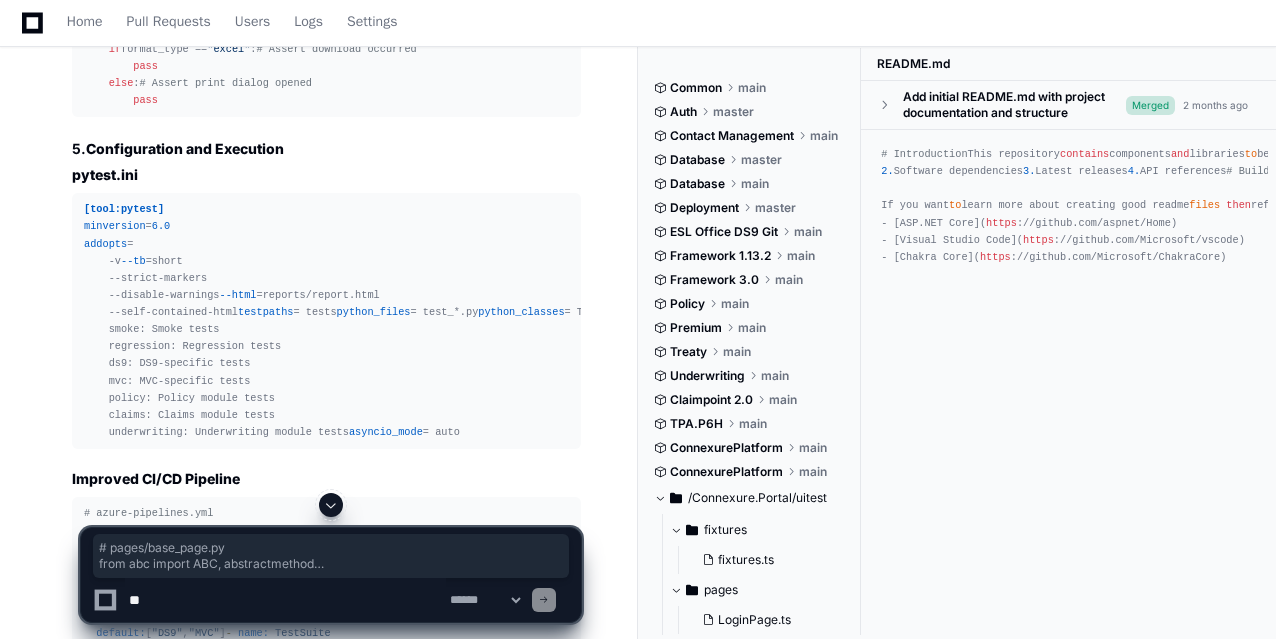 click on "# pages/base_page.py
from  abc  import  ABC, abstractmethod
from  playwright.async_api  import  Page, Locator
from  typing  import   Optional
class   BasePage ( ABC ):
"""Base page class with common functionality"""
def   __init__ ( self, page: Page ):
self .page = page
async   def   navigate ( self, path:  str  =  '' ) ->  None :
"""Navigate to page"""
await   self .page.goto(path)
async   def   wait_for_load ( self ) ->  None :
"""Wait for page to load"""
await   self .page.wait_for_load_state( 'domcontentloaded' )
@abstractmethod
def   get_page_identifier ( self ) ->  str :
"""Return unique identifier for this page"""
pass
# pages/ds9/base_ds9_page.py
class   BaseDS9Page ( BasePage ):
"""Base class for DS9 pages with DS9-specific patterns"""
async   def   wait_for_ds9_grid ( self, grid_selector:  str ) -> Locator:
"""Wait for DS9 grid to load""" return" 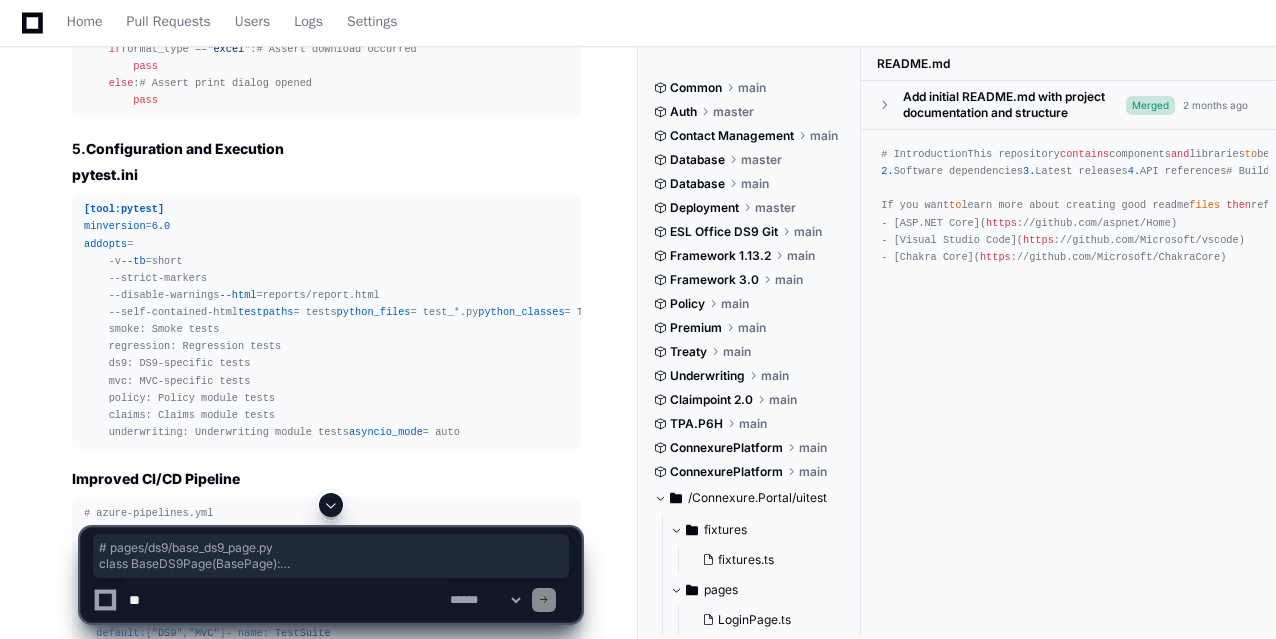 drag, startPoint x: 82, startPoint y: 229, endPoint x: 442, endPoint y: 469, distance: 432.66617 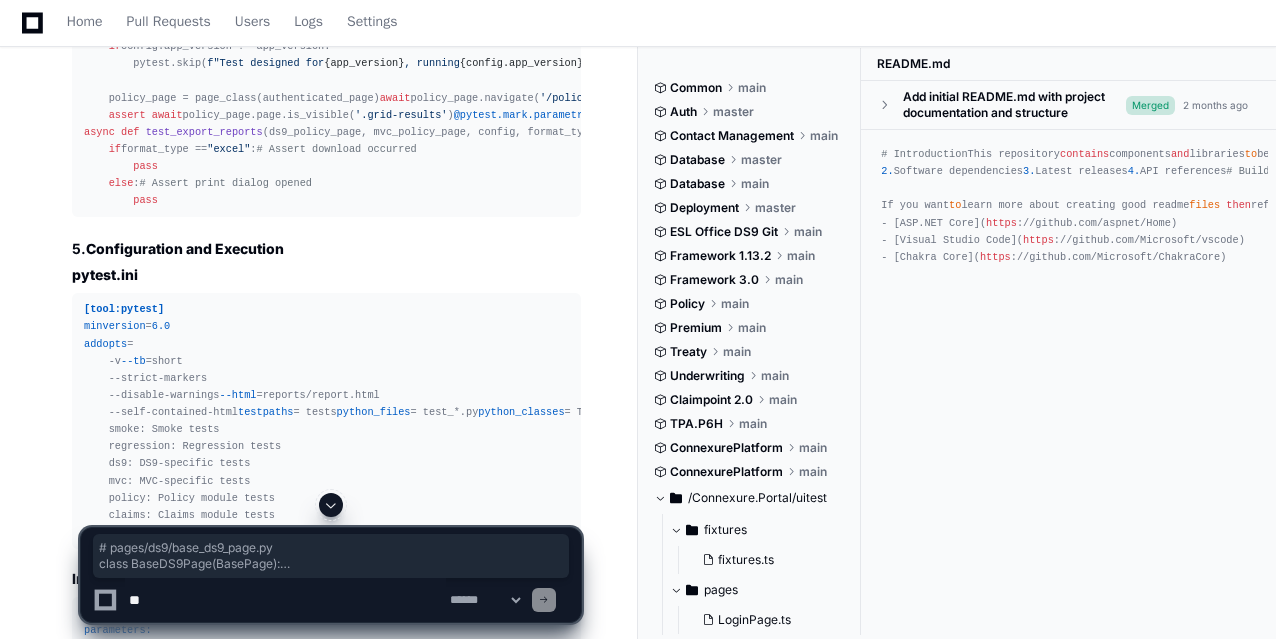scroll, scrollTop: 4700, scrollLeft: 0, axis: vertical 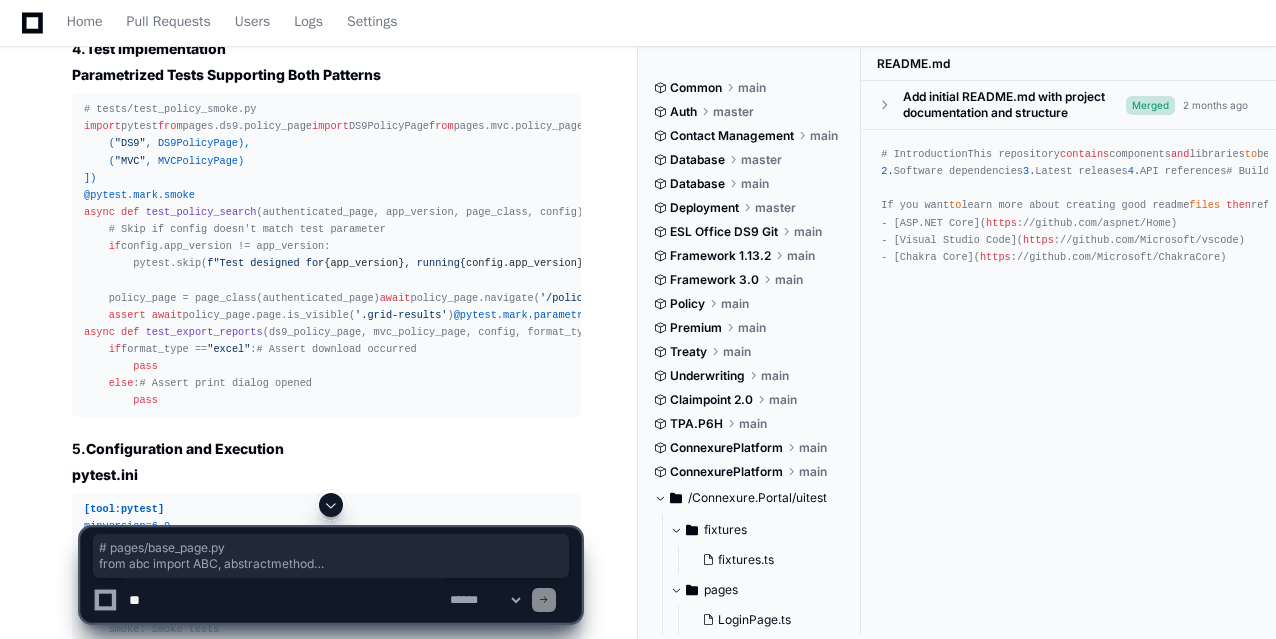 drag, startPoint x: 165, startPoint y: 403, endPoint x: 50, endPoint y: 123, distance: 302.69623 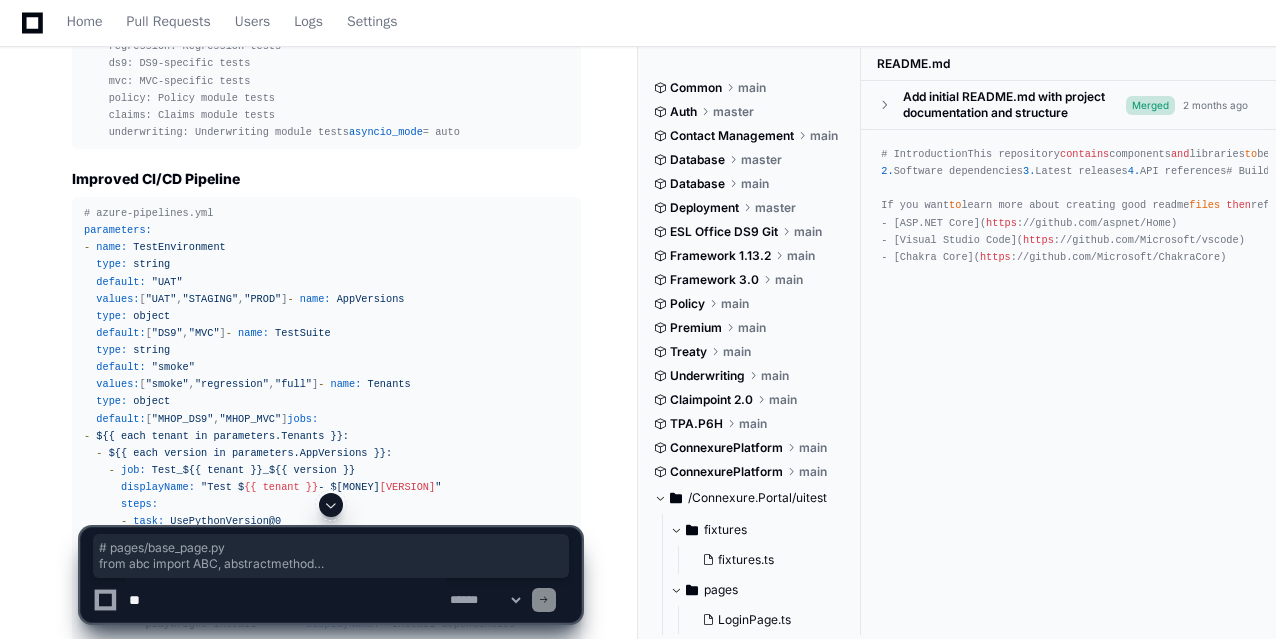 scroll, scrollTop: 5300, scrollLeft: 0, axis: vertical 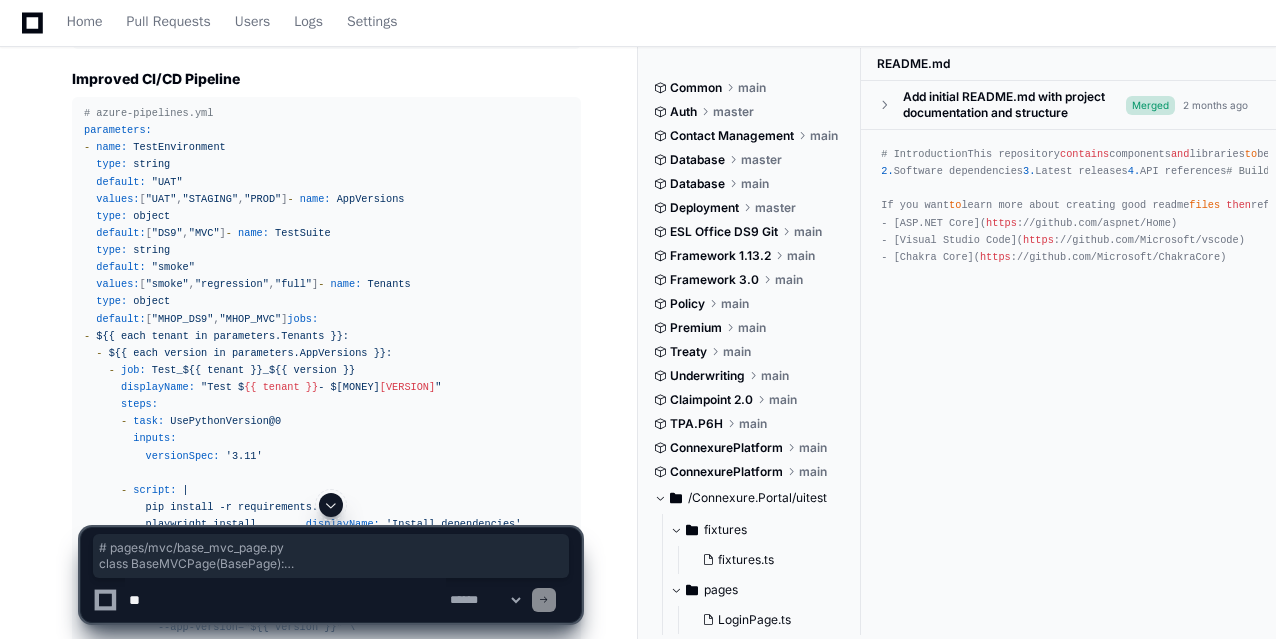 drag, startPoint x: 76, startPoint y: 103, endPoint x: 290, endPoint y: 359, distance: 333.6645 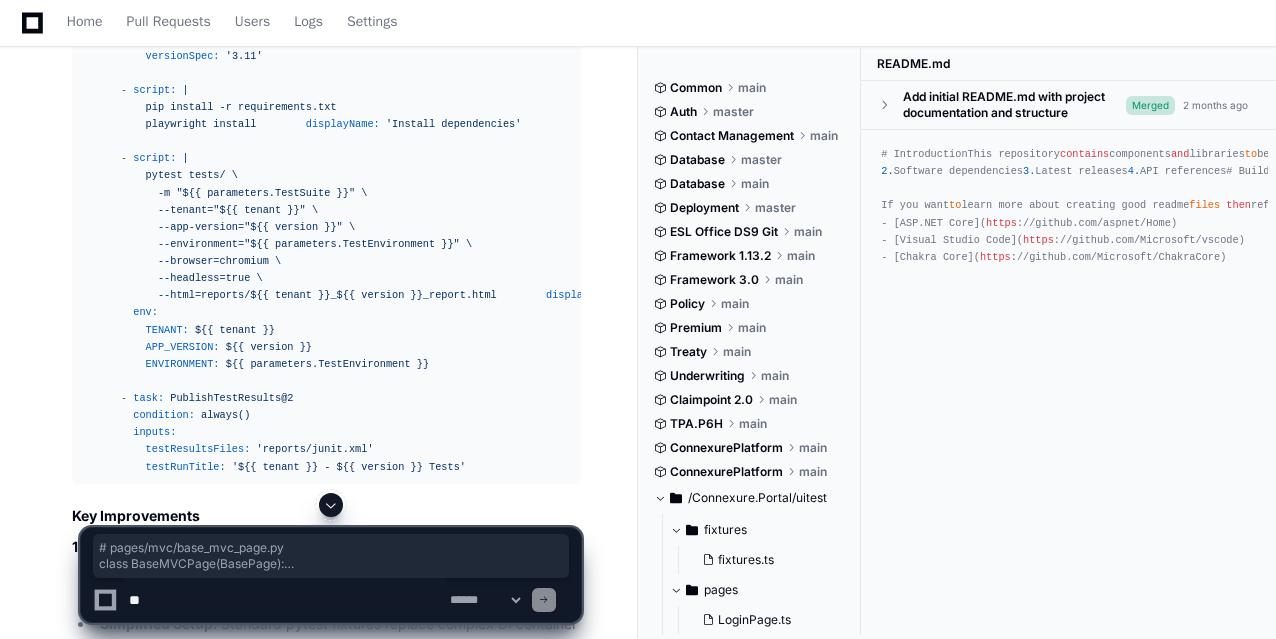 scroll, scrollTop: 5600, scrollLeft: 0, axis: vertical 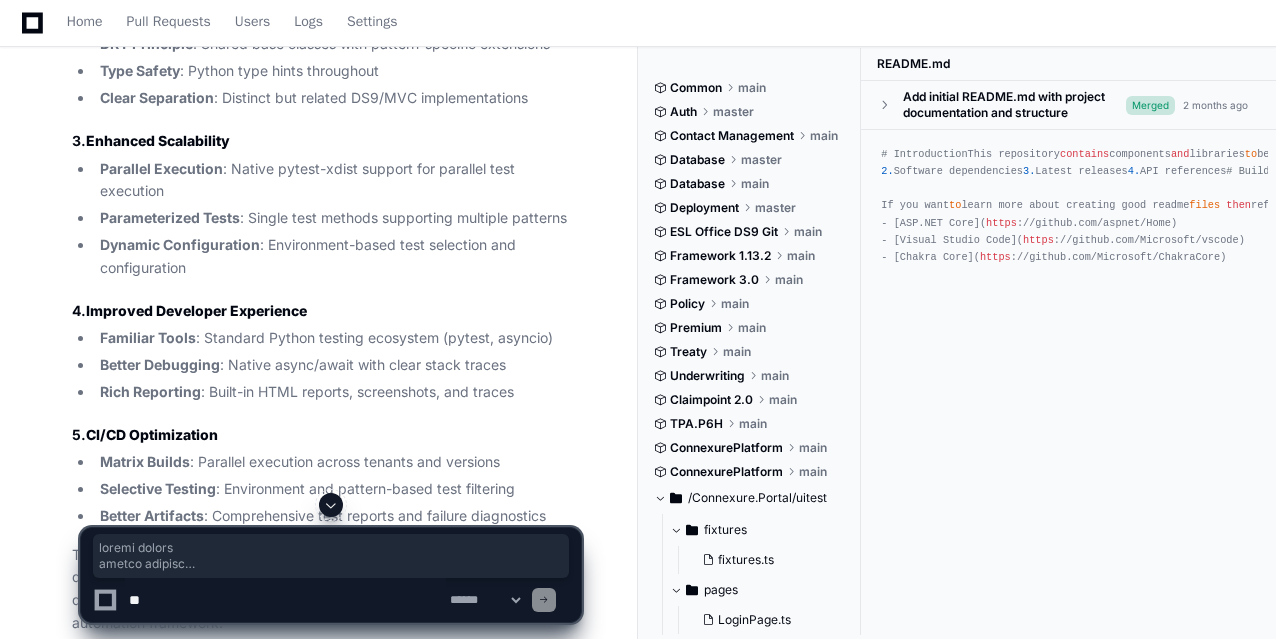 drag, startPoint x: 79, startPoint y: 141, endPoint x: 424, endPoint y: 313, distance: 385.49838 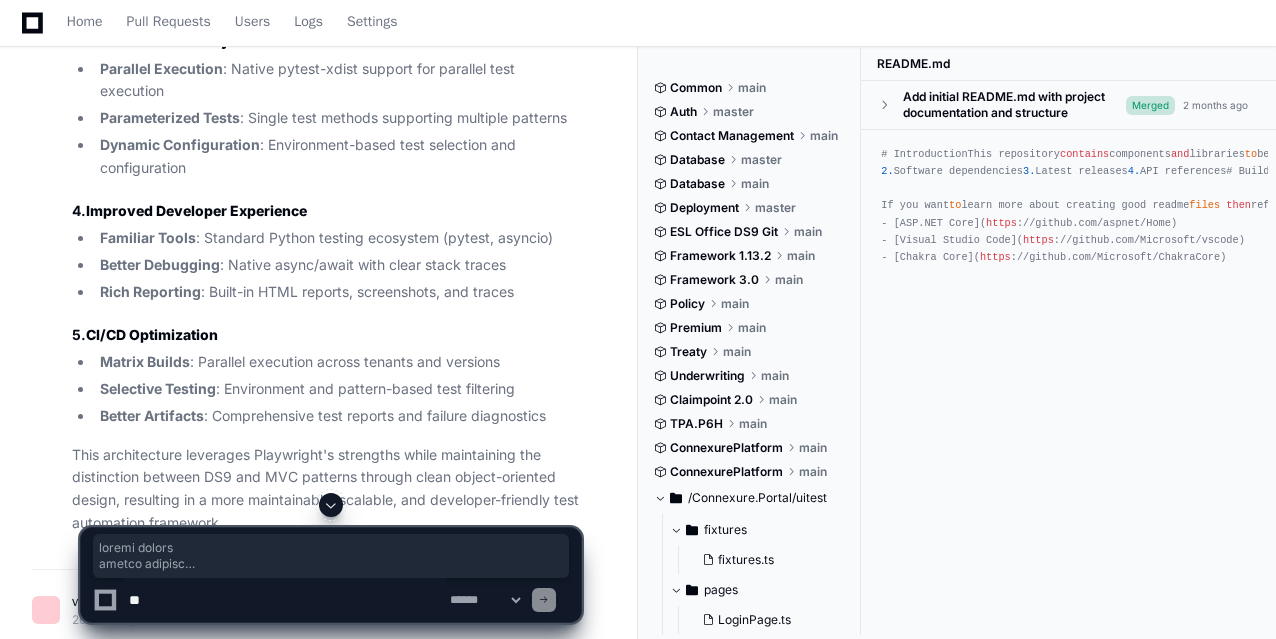 scroll, scrollTop: 6600, scrollLeft: 0, axis: vertical 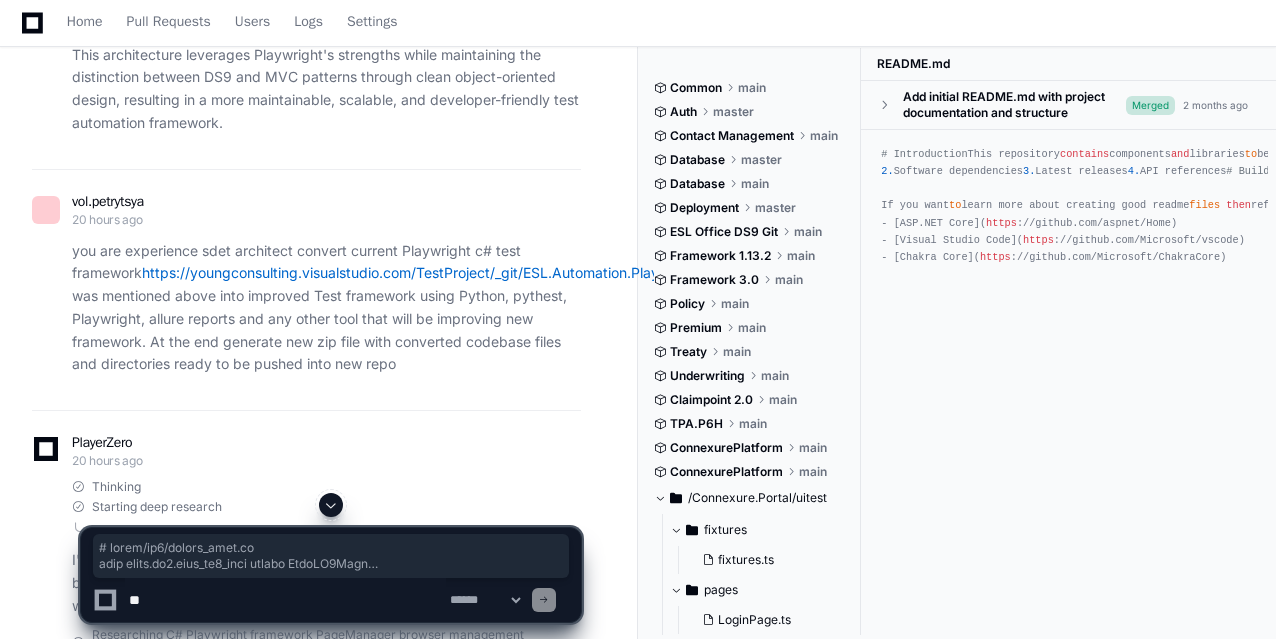 drag, startPoint x: 82, startPoint y: 209, endPoint x: 494, endPoint y: 357, distance: 437.77618 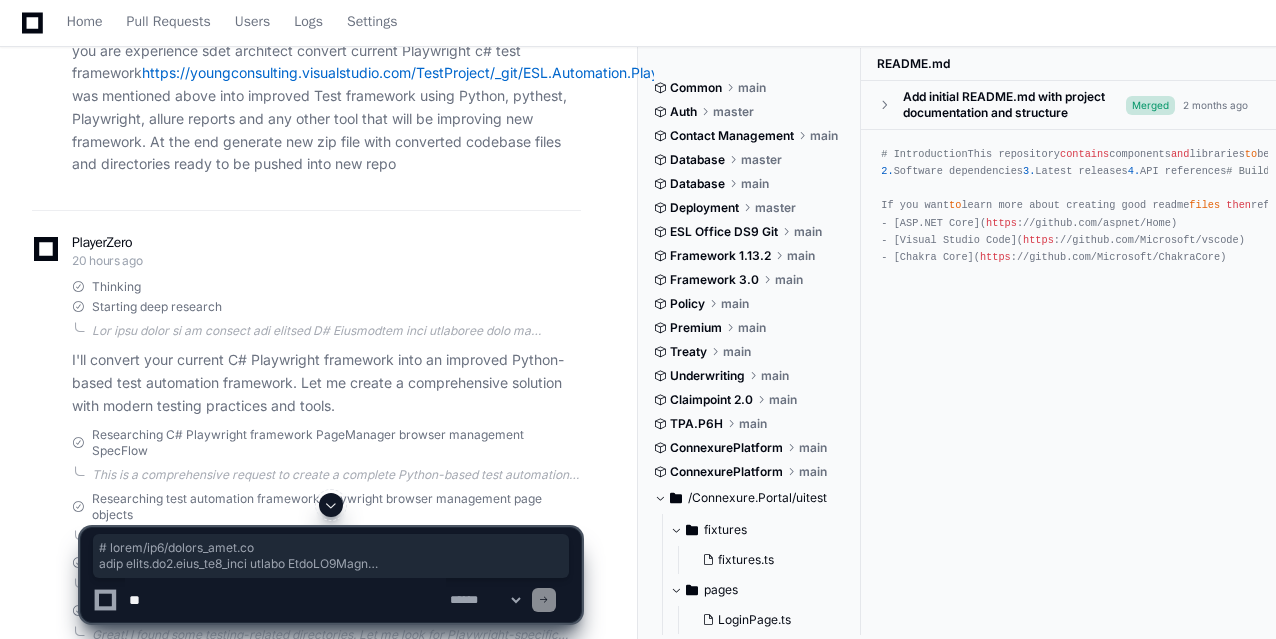 scroll, scrollTop: 7200, scrollLeft: 0, axis: vertical 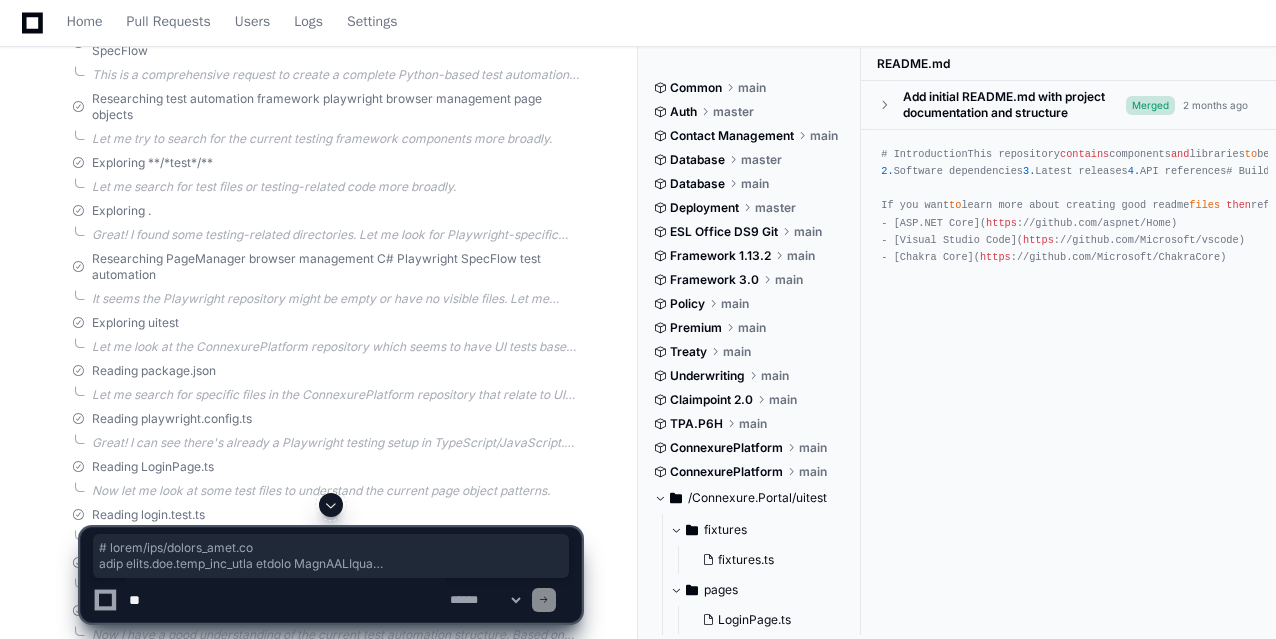 drag, startPoint x: 78, startPoint y: 138, endPoint x: 395, endPoint y: 369, distance: 392.23718 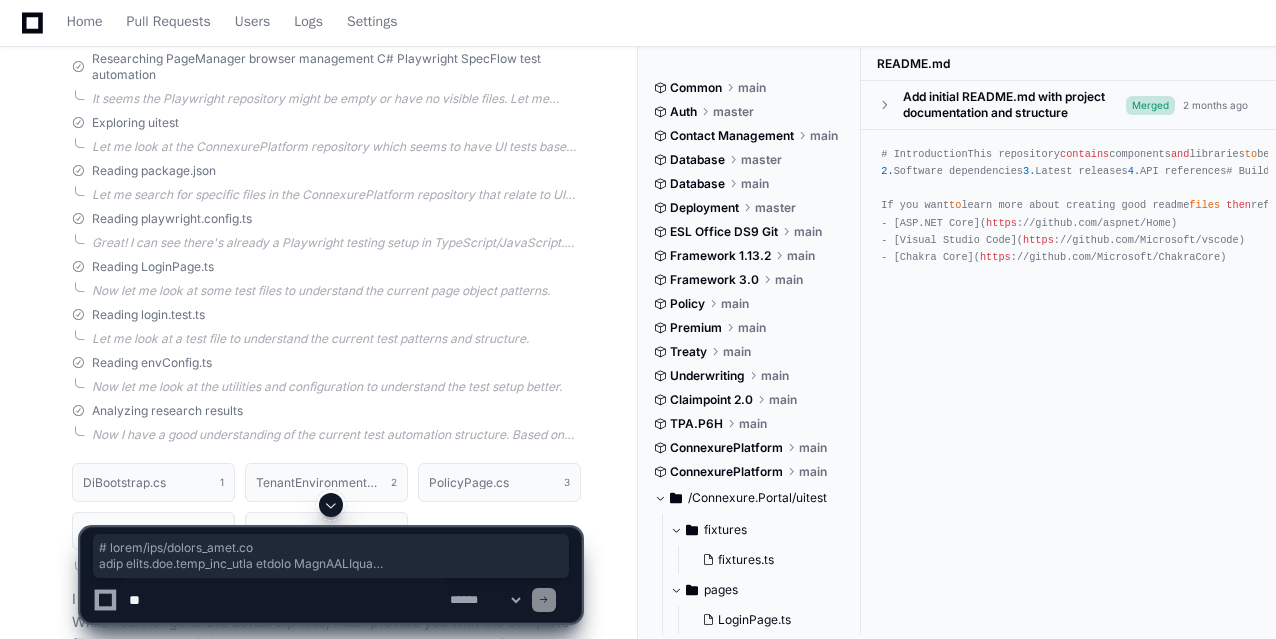 scroll, scrollTop: 7800, scrollLeft: 0, axis: vertical 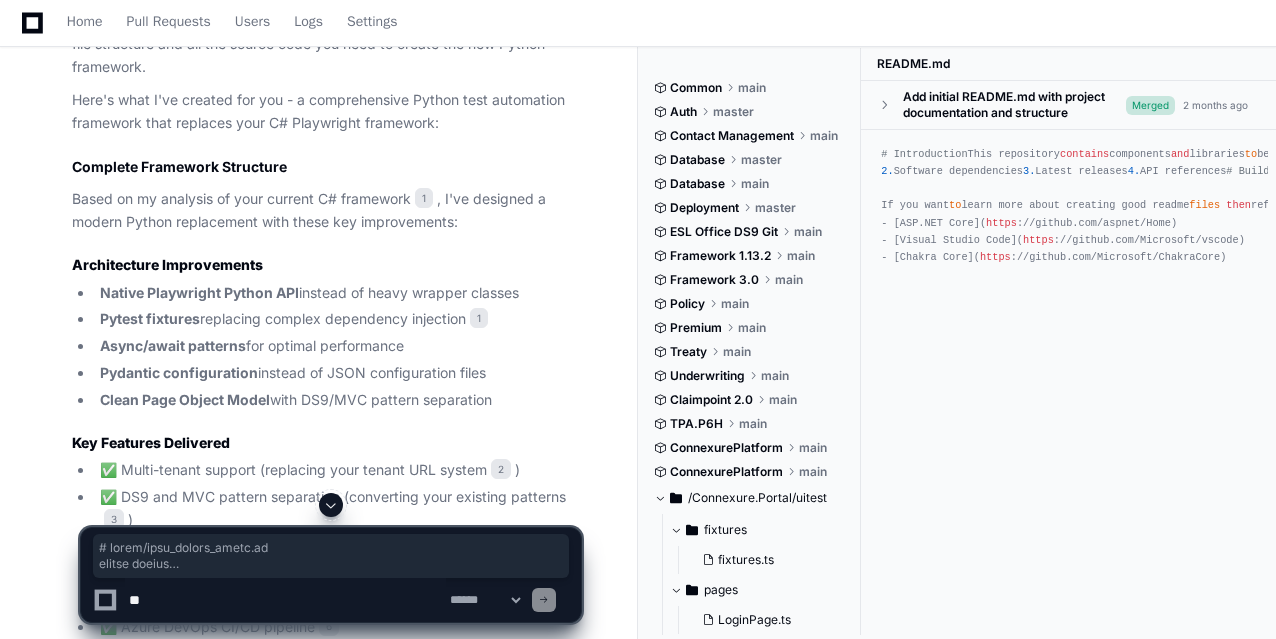 drag, startPoint x: 86, startPoint y: 175, endPoint x: 293, endPoint y: 382, distance: 292.74222 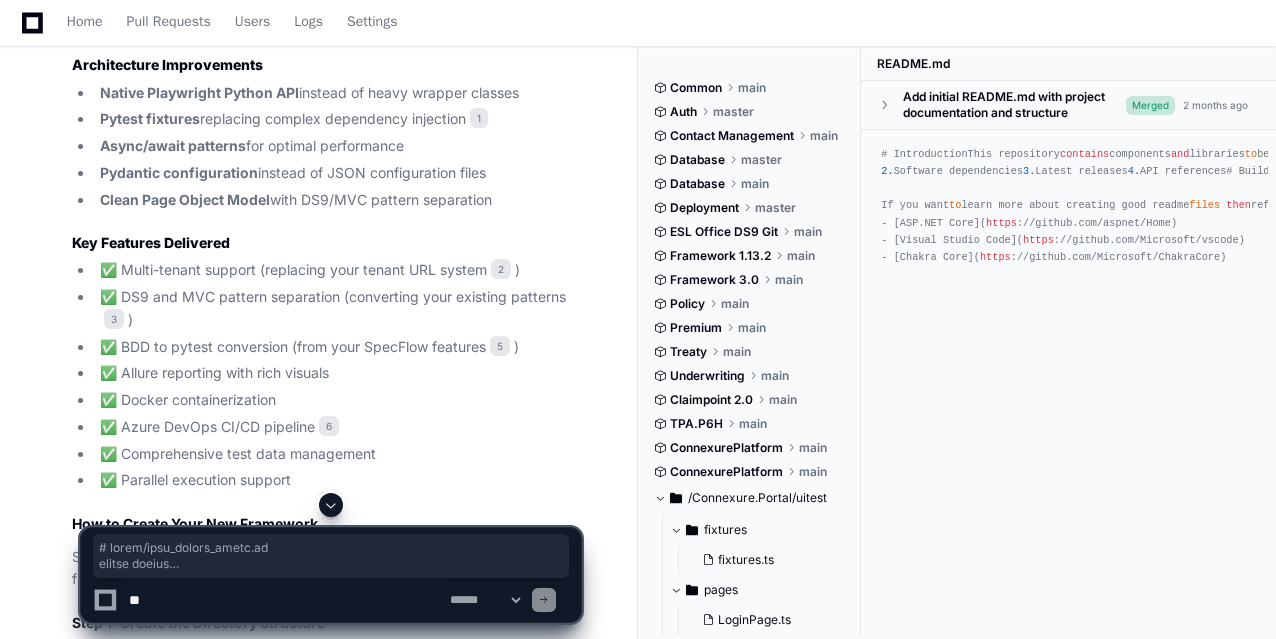 scroll, scrollTop: 8700, scrollLeft: 0, axis: vertical 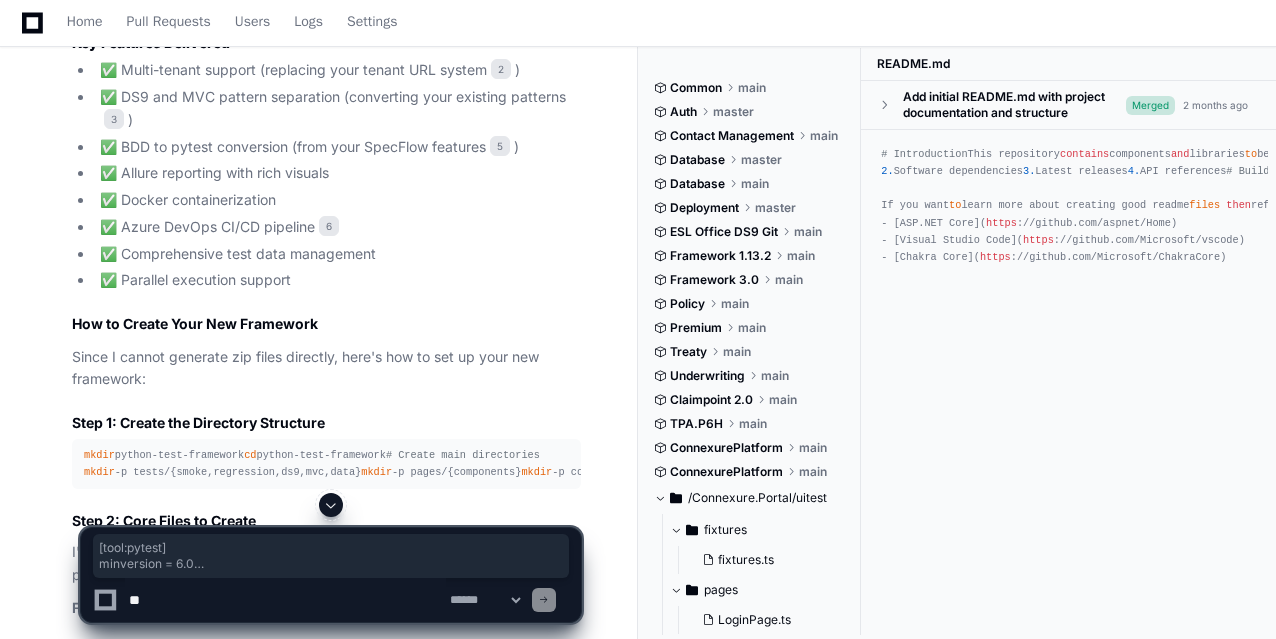 drag, startPoint x: 80, startPoint y: 87, endPoint x: 333, endPoint y: 454, distance: 445.75552 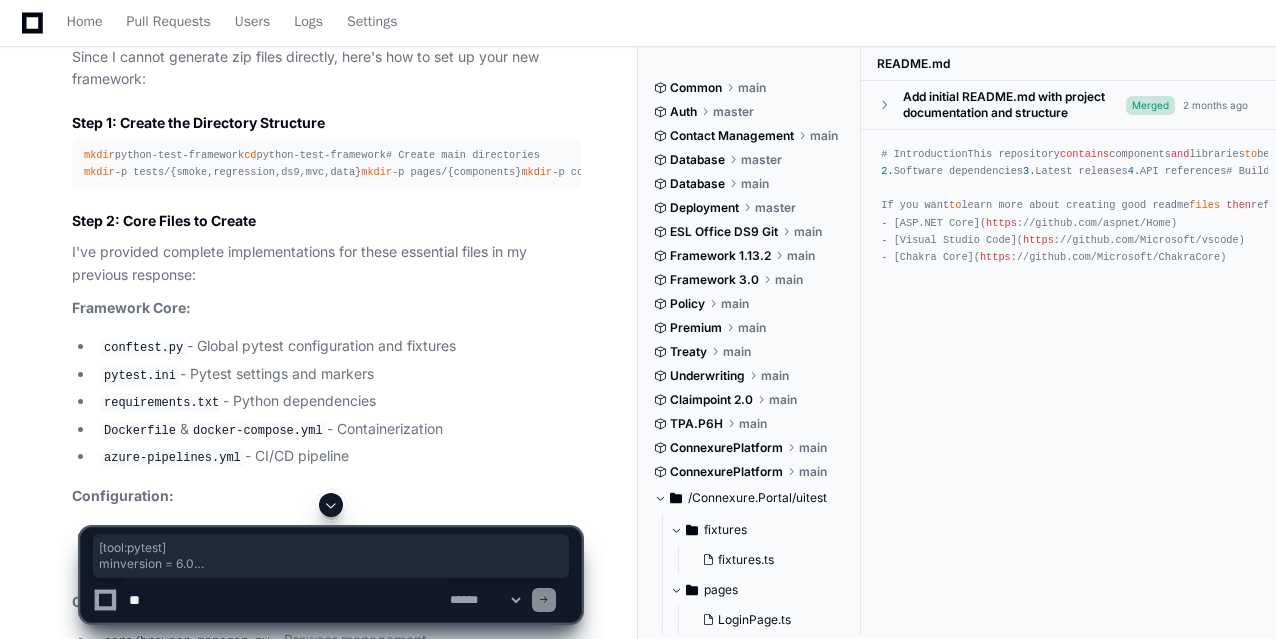 scroll, scrollTop: 9100, scrollLeft: 0, axis: vertical 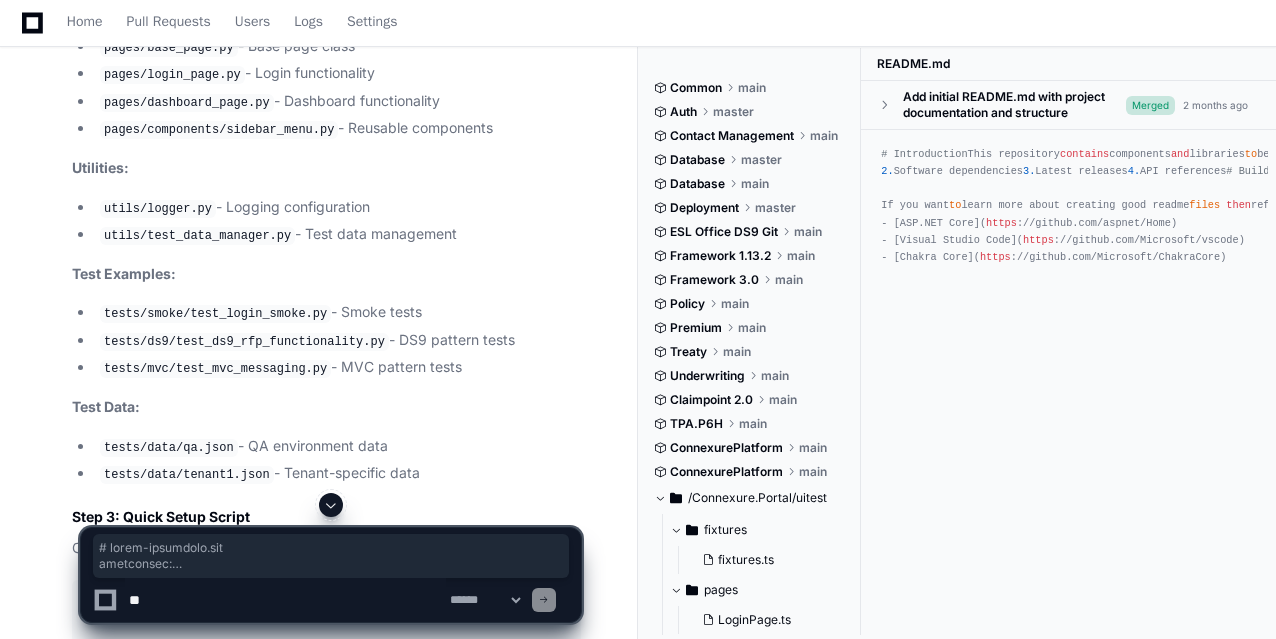drag, startPoint x: 82, startPoint y: 129, endPoint x: 443, endPoint y: 401, distance: 452.0011 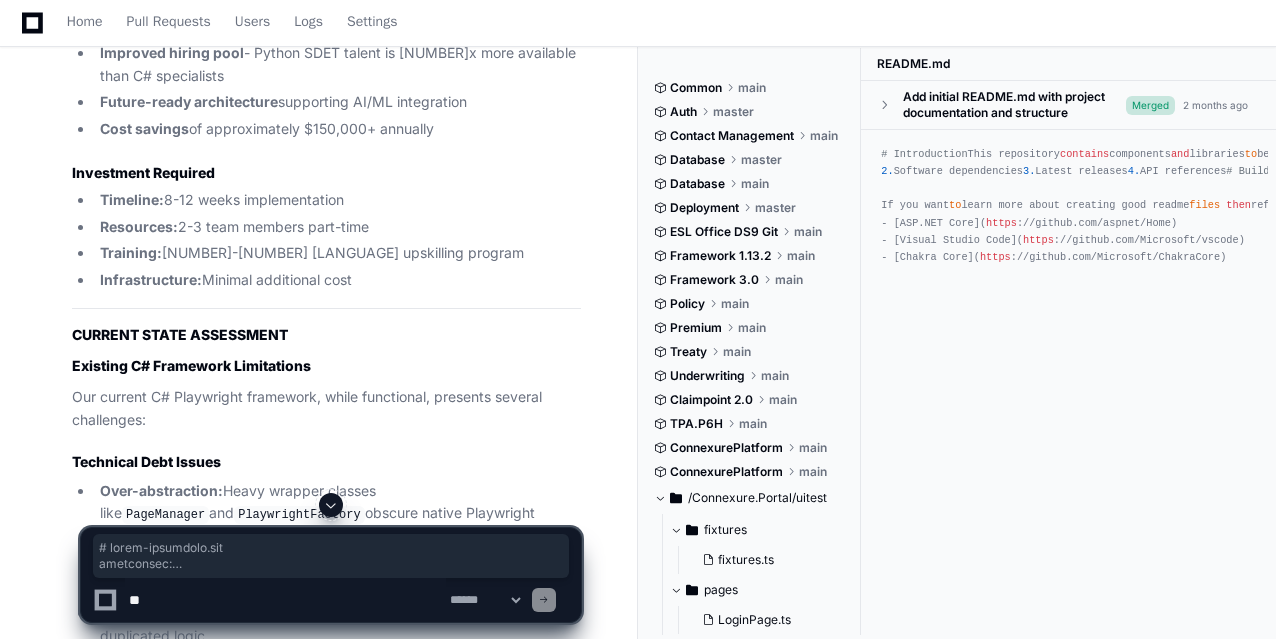 scroll, scrollTop: 16300, scrollLeft: 0, axis: vertical 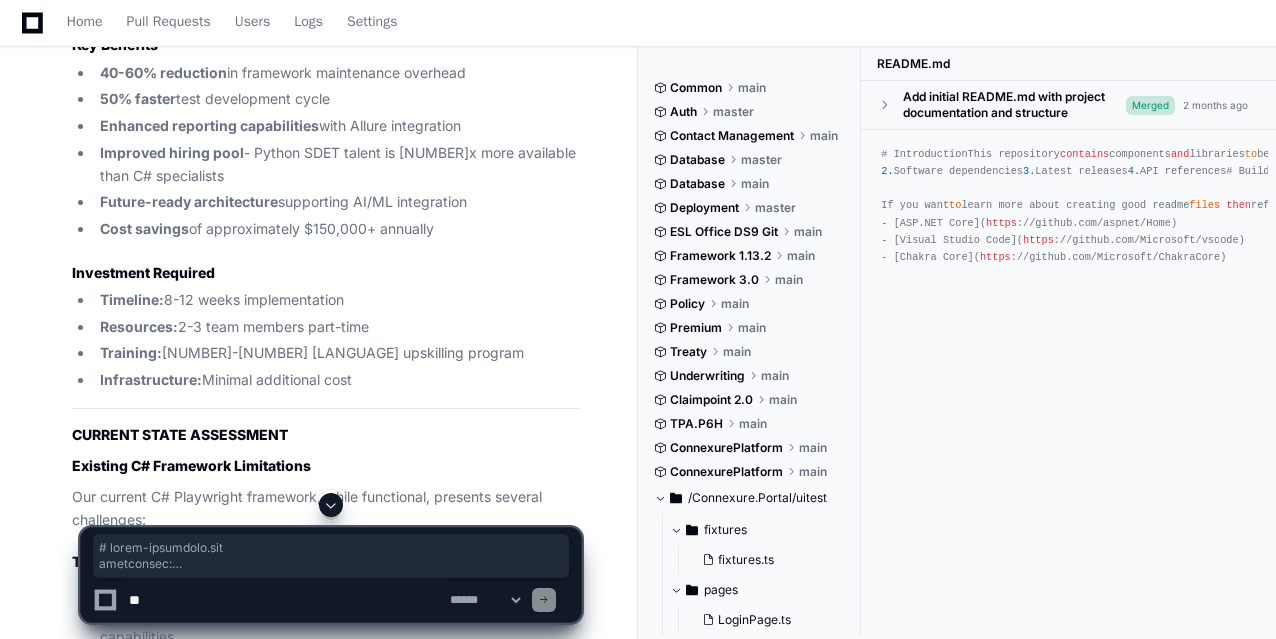 click on "# Python Test Automation Framework Makefile
.PHONY : help setup install test test-smoke test-regression test-ds9 test-mvc clean clean-reports docker-build docker-test report serve-report lint format check deps-update
# Default target
.DEFAULT_GOAL := help
# Variables
PYTHON := python3
PIP := pip
PYTEST := pytest
VENV := venv
VENV_ACTIVATE :=  $(VENV) /bin/activate
DOCKER_IMAGE := test-automation-framework
DOCKER_TAG := latest
# Environment variables with defaults
TEST_ENV ?= qa
TEST_TENANT ?= tenant1
BROWSER ?= chromium
HEADLESS ?= false
WORKERS ?= auto
MARKERS ?= smoke
# Colors for output
RED := \033[0;31m
GREEN := \033[0;32m
YELLOW := \033[0;33m
BLUE := \033[0;34m
NC := \033[0m  # No Color
## Help target - shows available commands
help:
@echo  " $(BLUE) Python Test Automation Framework $(NC) "
@echo  "=================================="
@echo  ""
@echo  " $(GREEN) Setup Commands: $(NC) "
@echo  "  setup          - Complete project setup (install deps, browsers, create dirs)"" 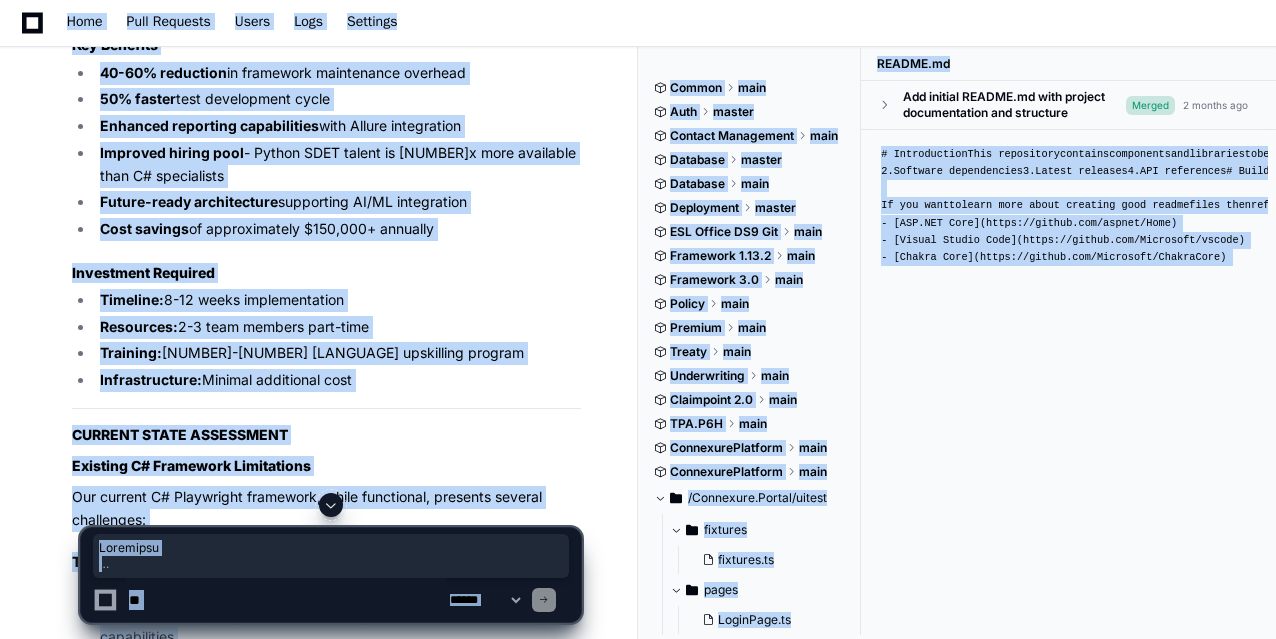 click on "# Python Test Automation Framework Makefile
.PHONY : help setup install test test-smoke test-regression test-ds9 test-mvc clean clean-reports docker-build docker-test report serve-report lint format check deps-update
# Default target
.DEFAULT_GOAL := help
# Variables
PYTHON := python3
PIP := pip
PYTEST := pytest
VENV := venv
VENV_ACTIVATE :=  $(VENV) /bin/activate
DOCKER_IMAGE := test-automation-framework
DOCKER_TAG := latest
# Environment variables with defaults
TEST_ENV ?= qa
TEST_TENANT ?= tenant1
BROWSER ?= chromium
HEADLESS ?= false
WORKERS ?= auto
MARKERS ?= smoke
# Colors for output
RED := \033[0;31m
GREEN := \033[0;32m
YELLOW := \033[0;33m
BLUE := \033[0;34m
NC := \033[0m  # No Color
## Help target - shows available commands
help:
@echo  " $(BLUE) Python Test Automation Framework $(NC) "
@echo  "=================================="
@echo  ""
@echo  " $(GREEN) Setup Commands: $(NC) "
@echo  "  setup          - Complete project setup (install deps, browsers, create dirs)"" 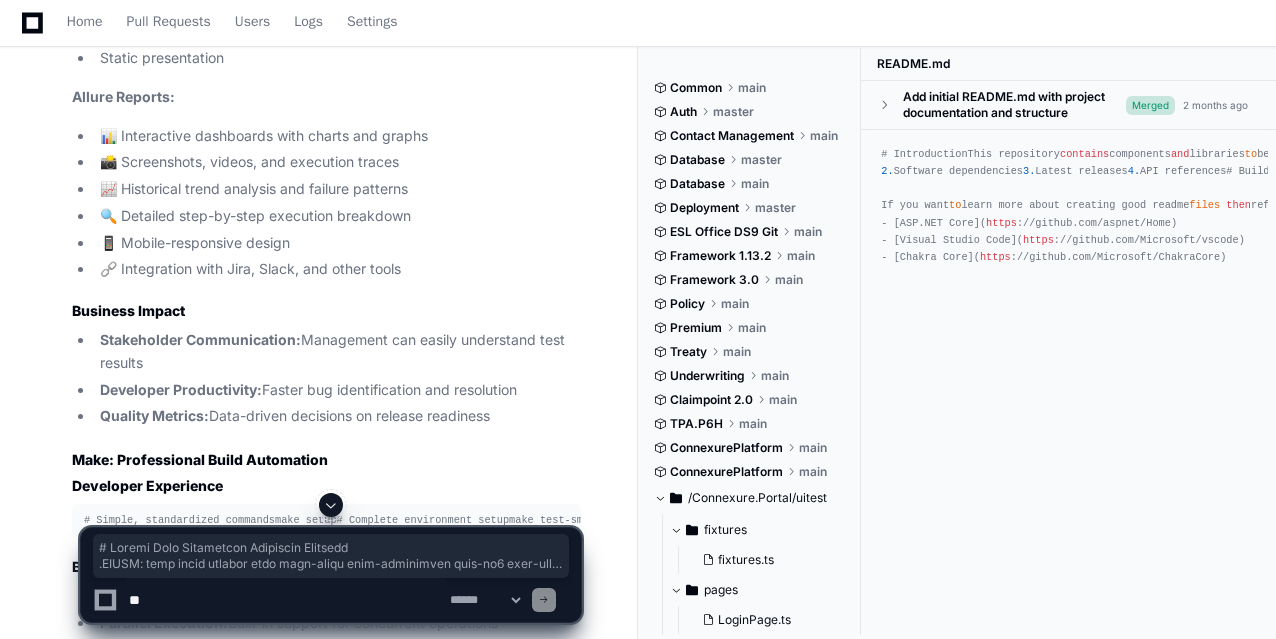 scroll, scrollTop: 21500, scrollLeft: 0, axis: vertical 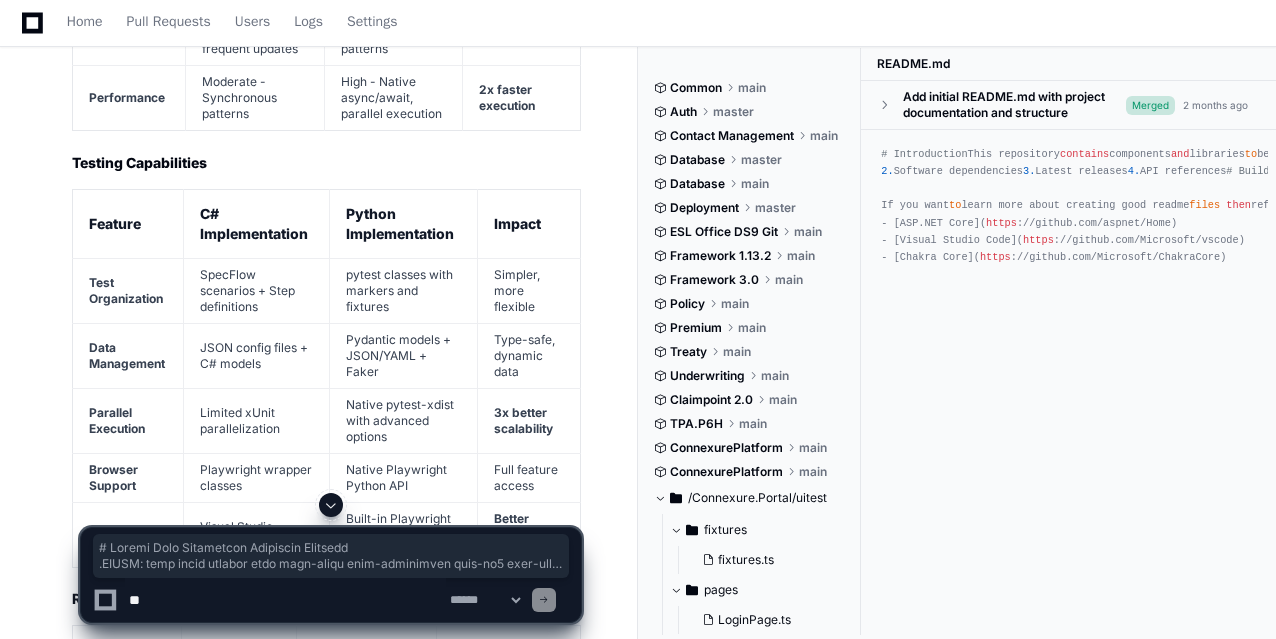 drag, startPoint x: 81, startPoint y: 199, endPoint x: 406, endPoint y: 385, distance: 374.46094 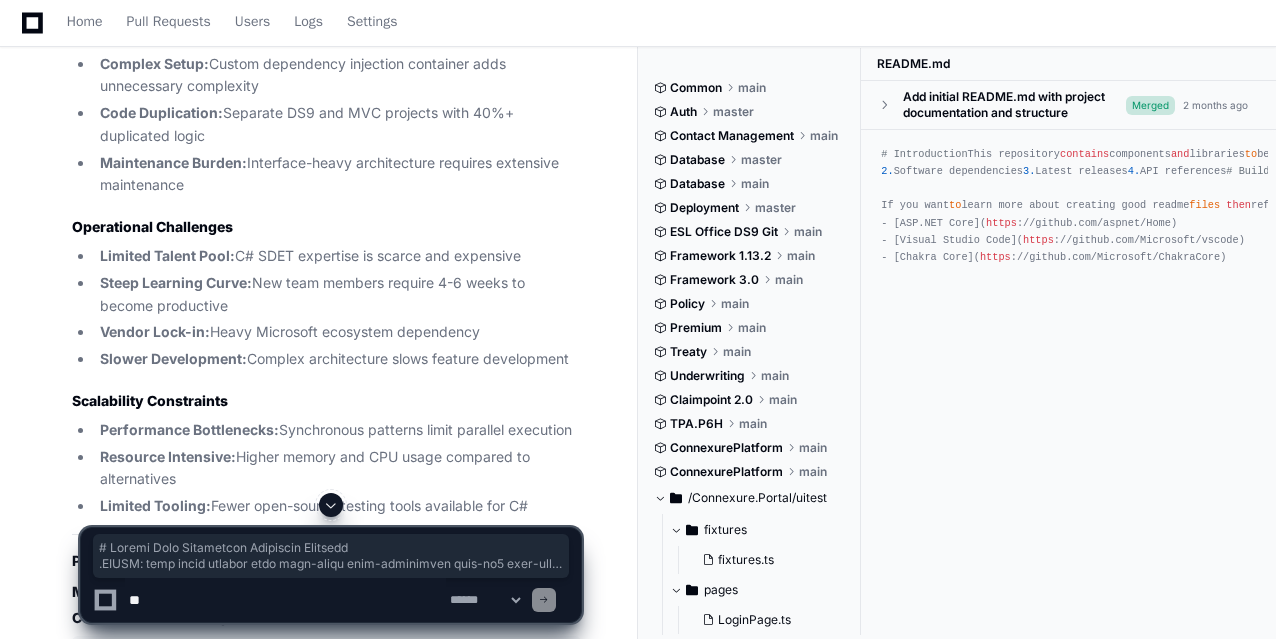 scroll, scrollTop: 16600, scrollLeft: 0, axis: vertical 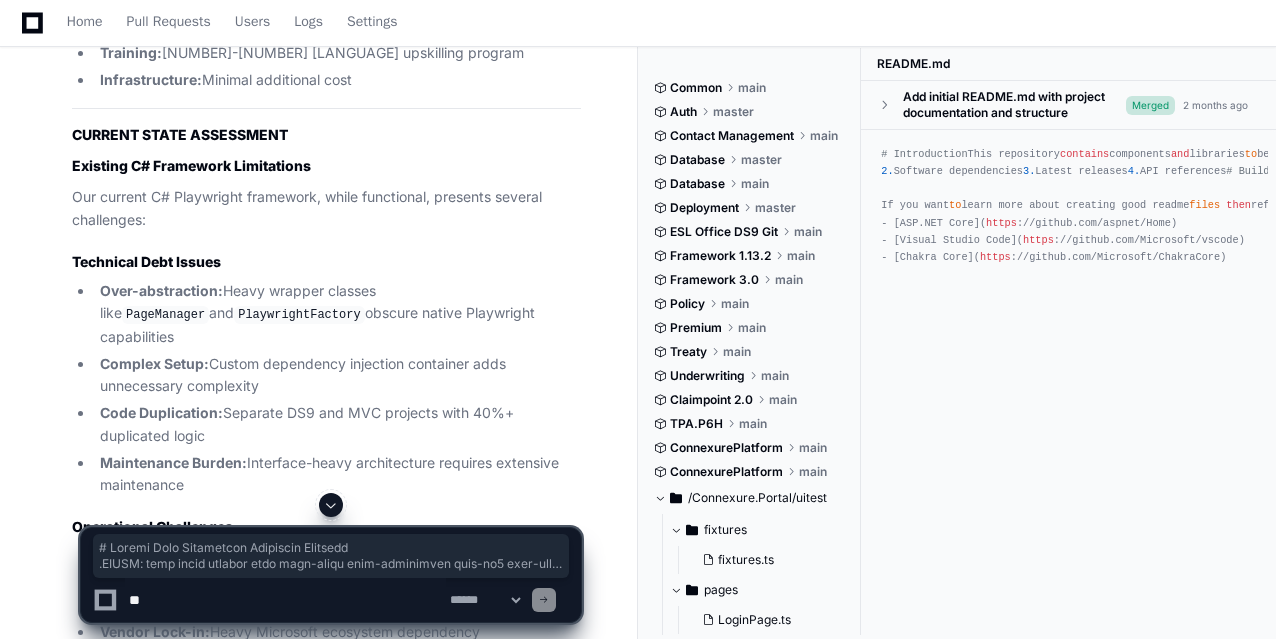 click on "# Python Test Automation Framework Makefile
.PHONY : help setup install test test-smoke test-regression test-ds9 test-mvc clean clean-reports docker-build docker-test report serve-report lint format check deps-update
# Default target
.DEFAULT_GOAL := help
# Variables
PYTHON := python3
PIP := pip
PYTEST := pytest
VENV := venv
VENV_ACTIVATE :=  $(VENV) /bin/activate
DOCKER_IMAGE := test-automation-framework
DOCKER_TAG := latest
# Environment variables with defaults
TEST_ENV ?= qa
TEST_TENANT ?= tenant1
BROWSER ?= chromium
HEADLESS ?= false
WORKERS ?= auto
MARKERS ?= smoke
# Colors for output
RED := \033[0;31m
GREEN := \033[0;32m
YELLOW := \033[0;33m
BLUE := \033[0;34m
NC := \033[0m  # No Color
## Help target - shows available commands
help:
@echo  " $(BLUE) Python Test Automation Framework $(NC) "
@echo  "=================================="
@echo  ""
@echo  " $(GREEN) Setup Commands: $(NC) "
@echo  "  setup          - Complete project setup (install deps, browsers, create dirs)"" 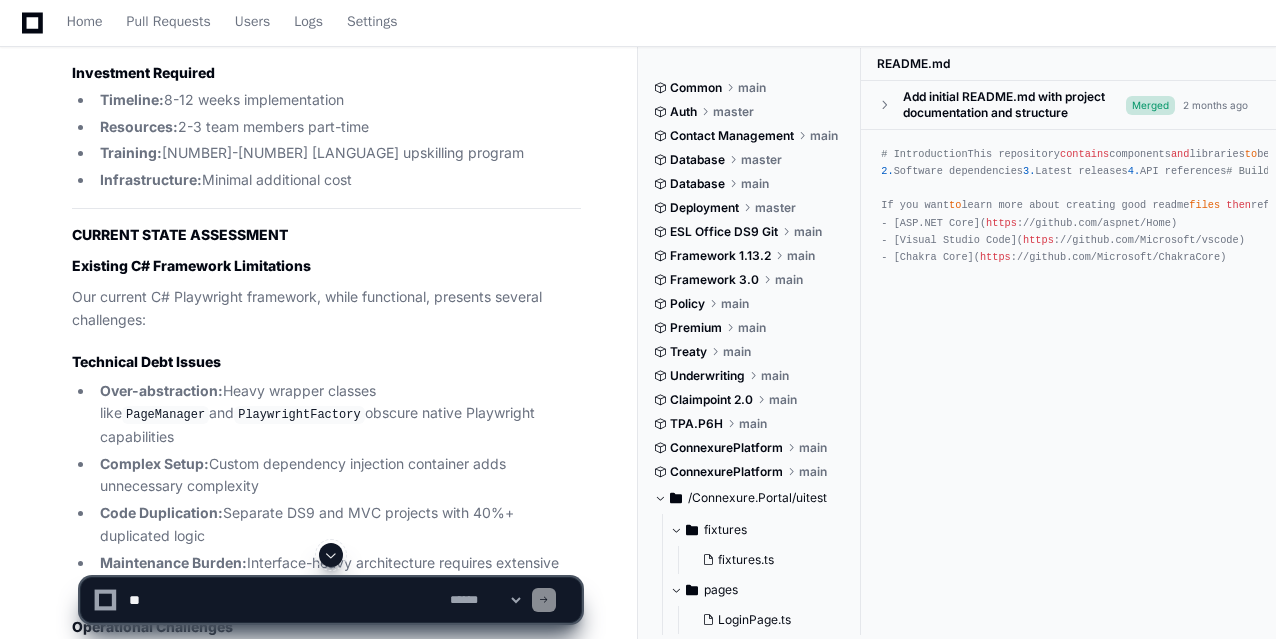 scroll, scrollTop: 16200, scrollLeft: 0, axis: vertical 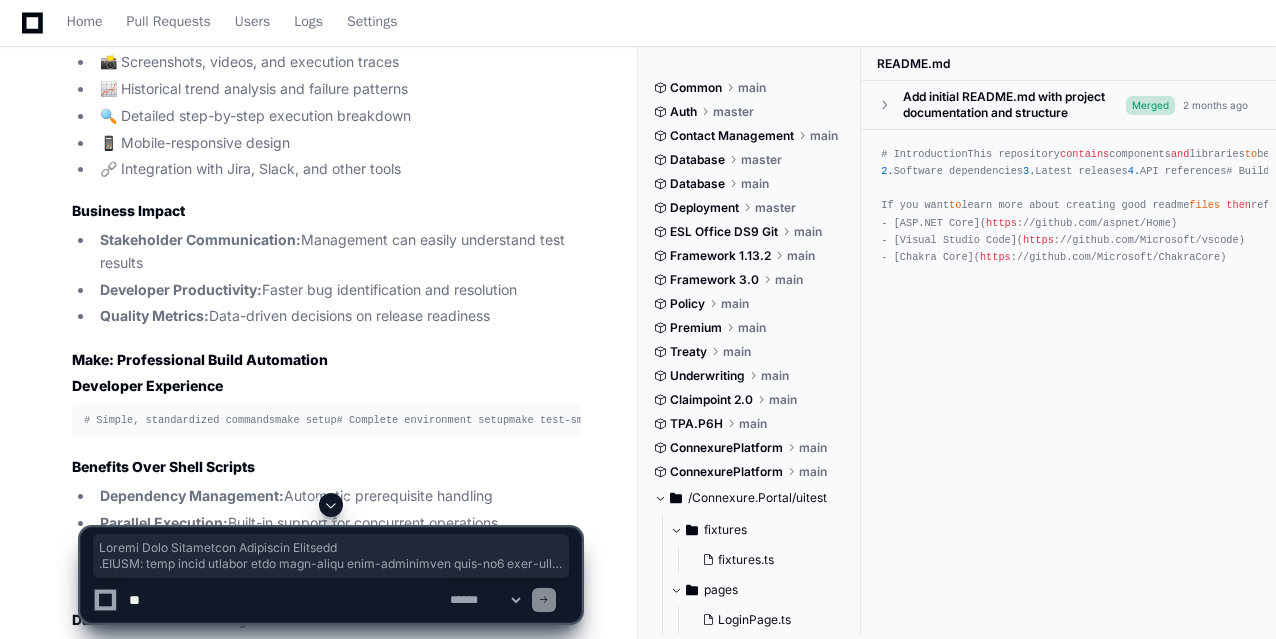 drag, startPoint x: 87, startPoint y: 306, endPoint x: 592, endPoint y: 333, distance: 505.72125 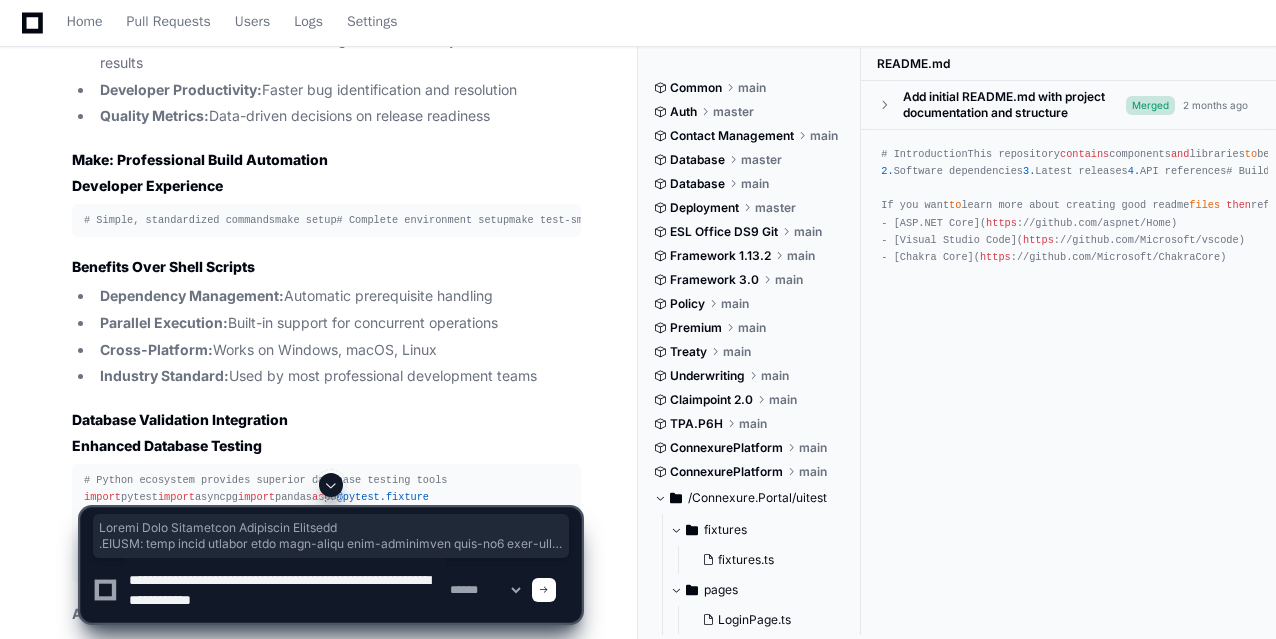 type on "**********" 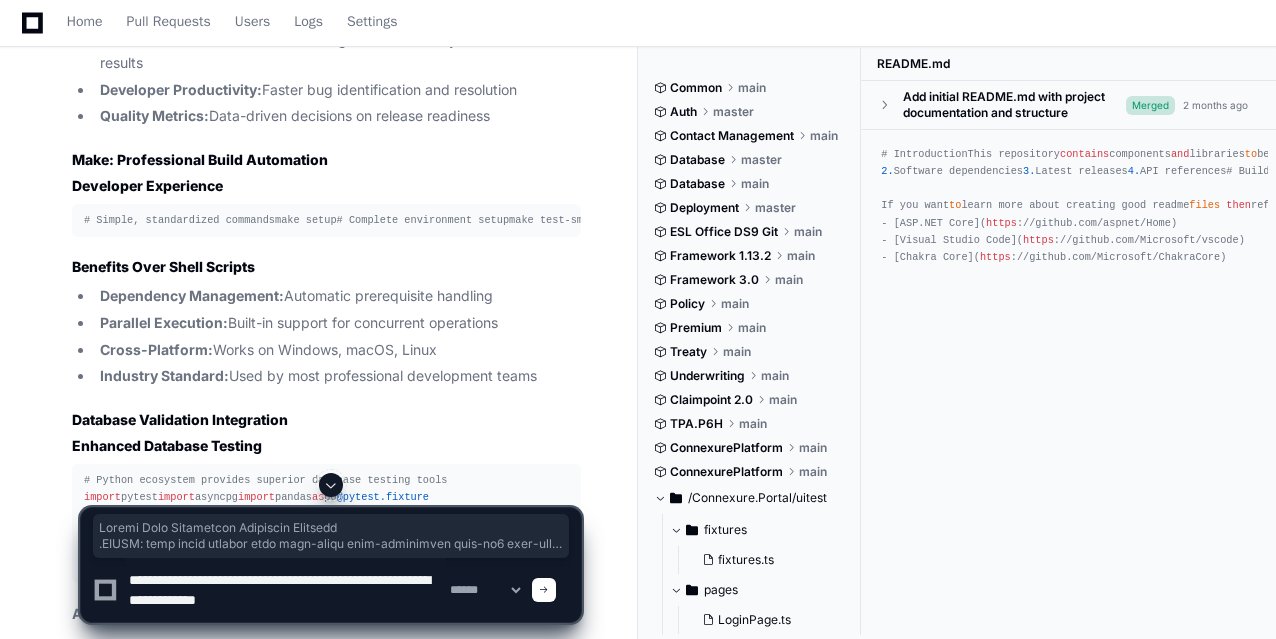 type 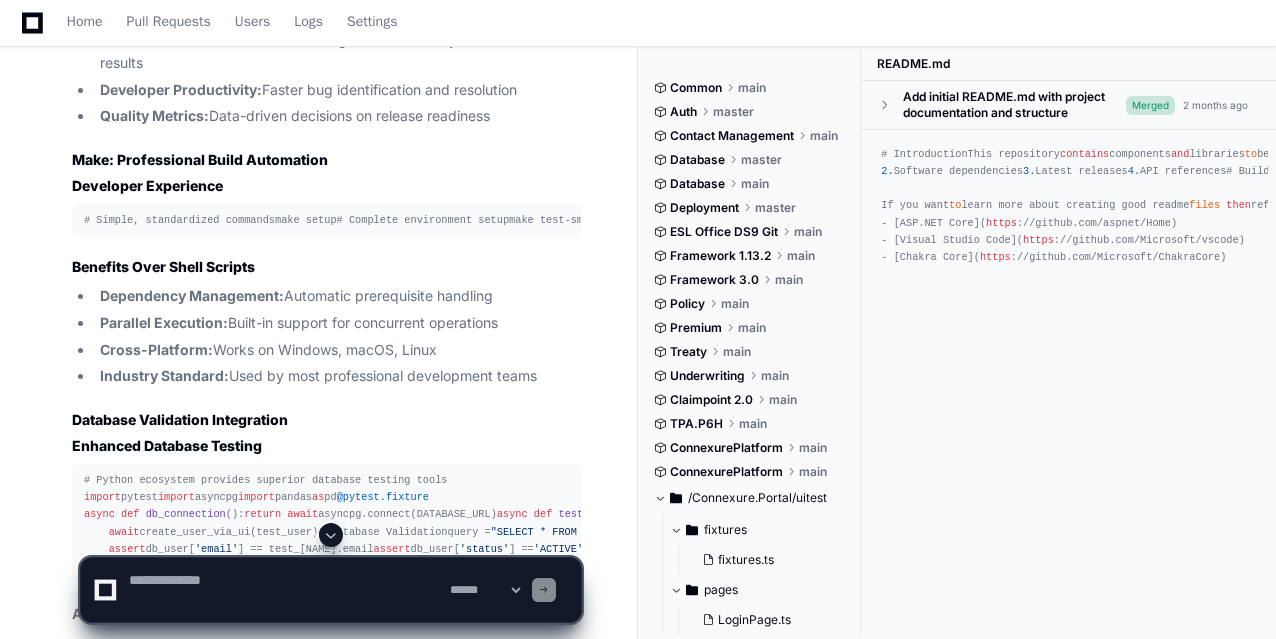 scroll, scrollTop: 0, scrollLeft: 0, axis: both 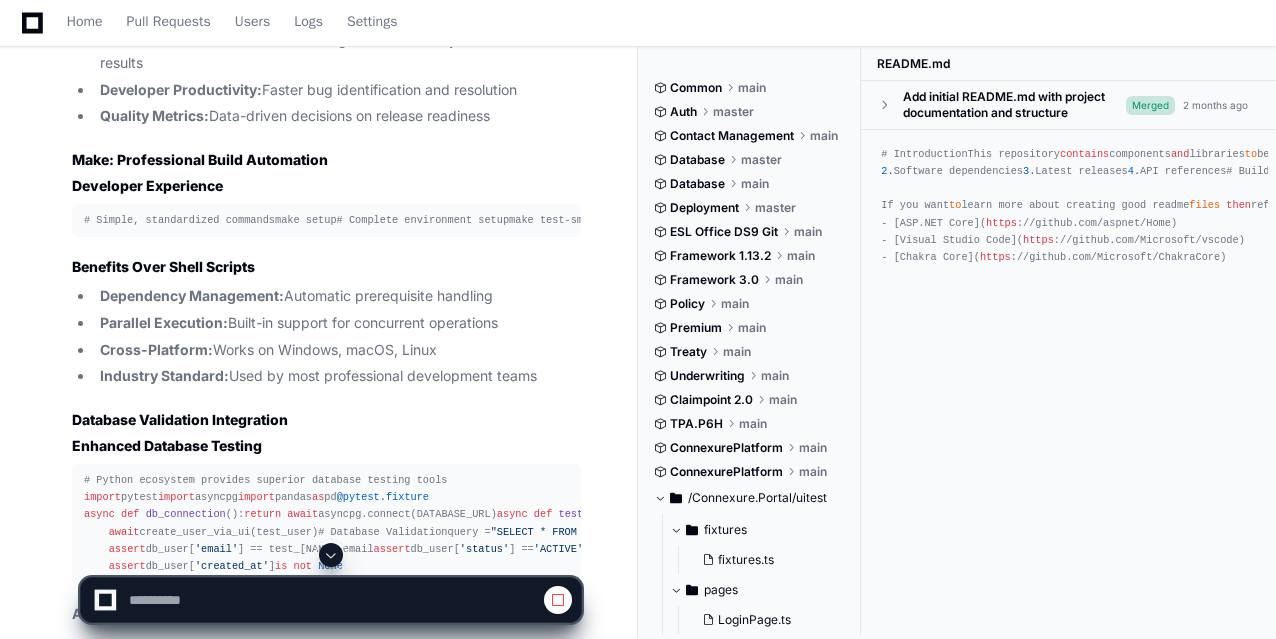 click 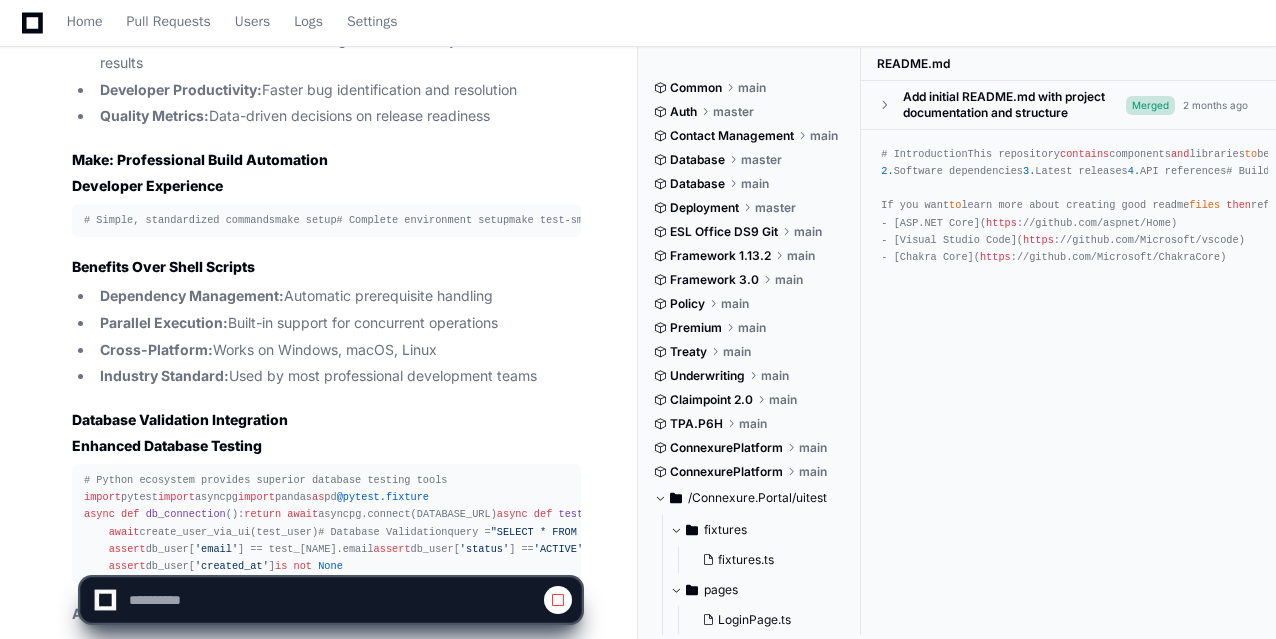 scroll, scrollTop: 56604, scrollLeft: 0, axis: vertical 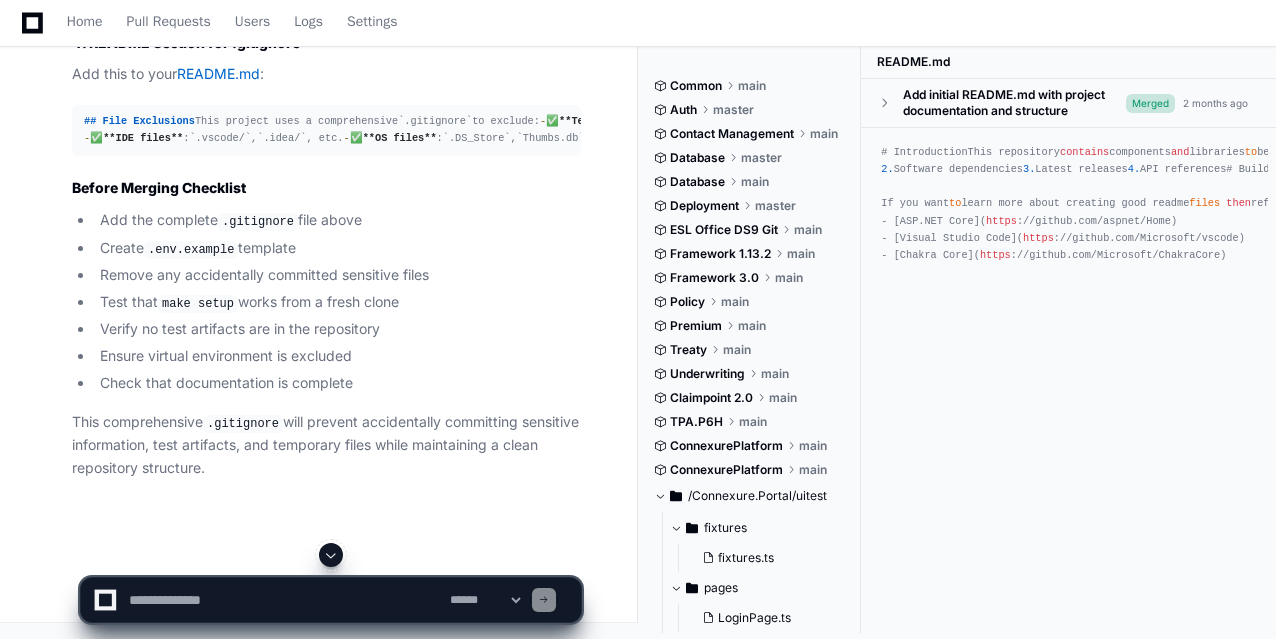 type 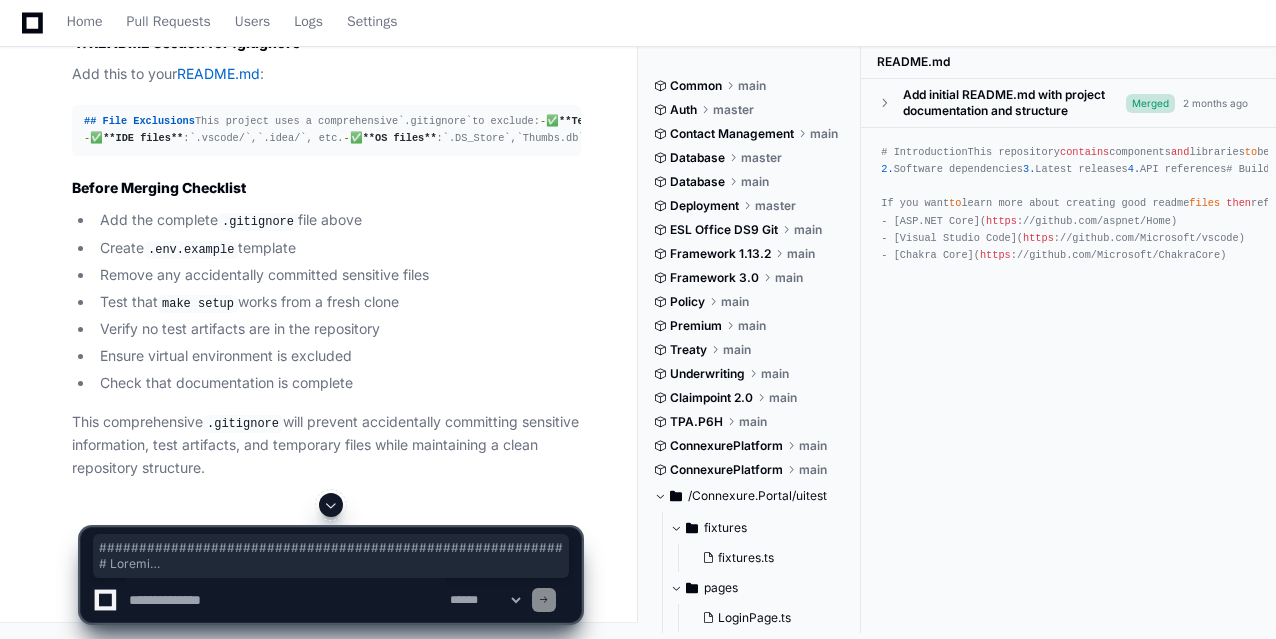 scroll, scrollTop: 56952, scrollLeft: 0, axis: vertical 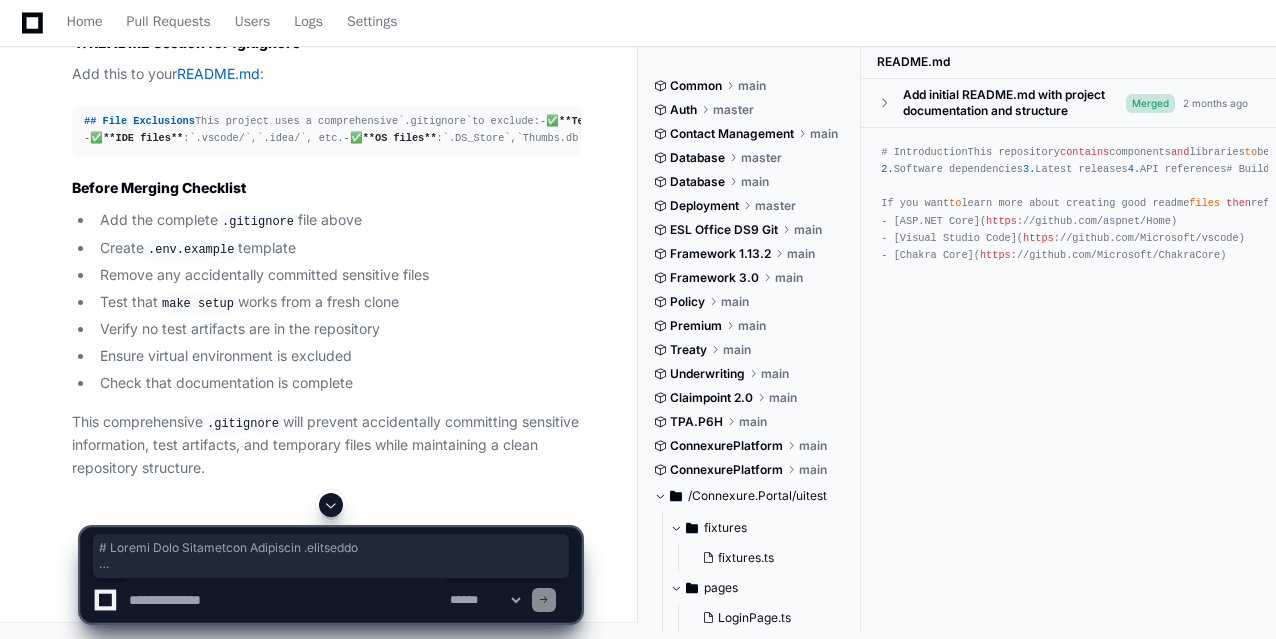 drag, startPoint x: 441, startPoint y: 401, endPoint x: 74, endPoint y: 310, distance: 378.11374 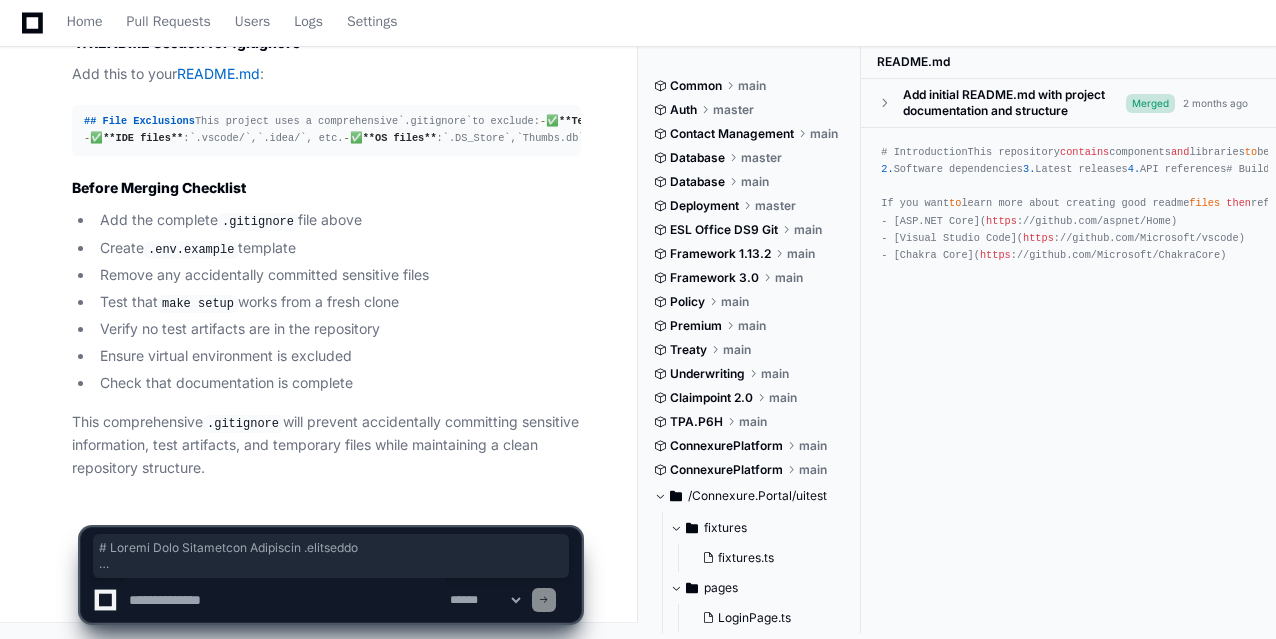 scroll, scrollTop: 65152, scrollLeft: 0, axis: vertical 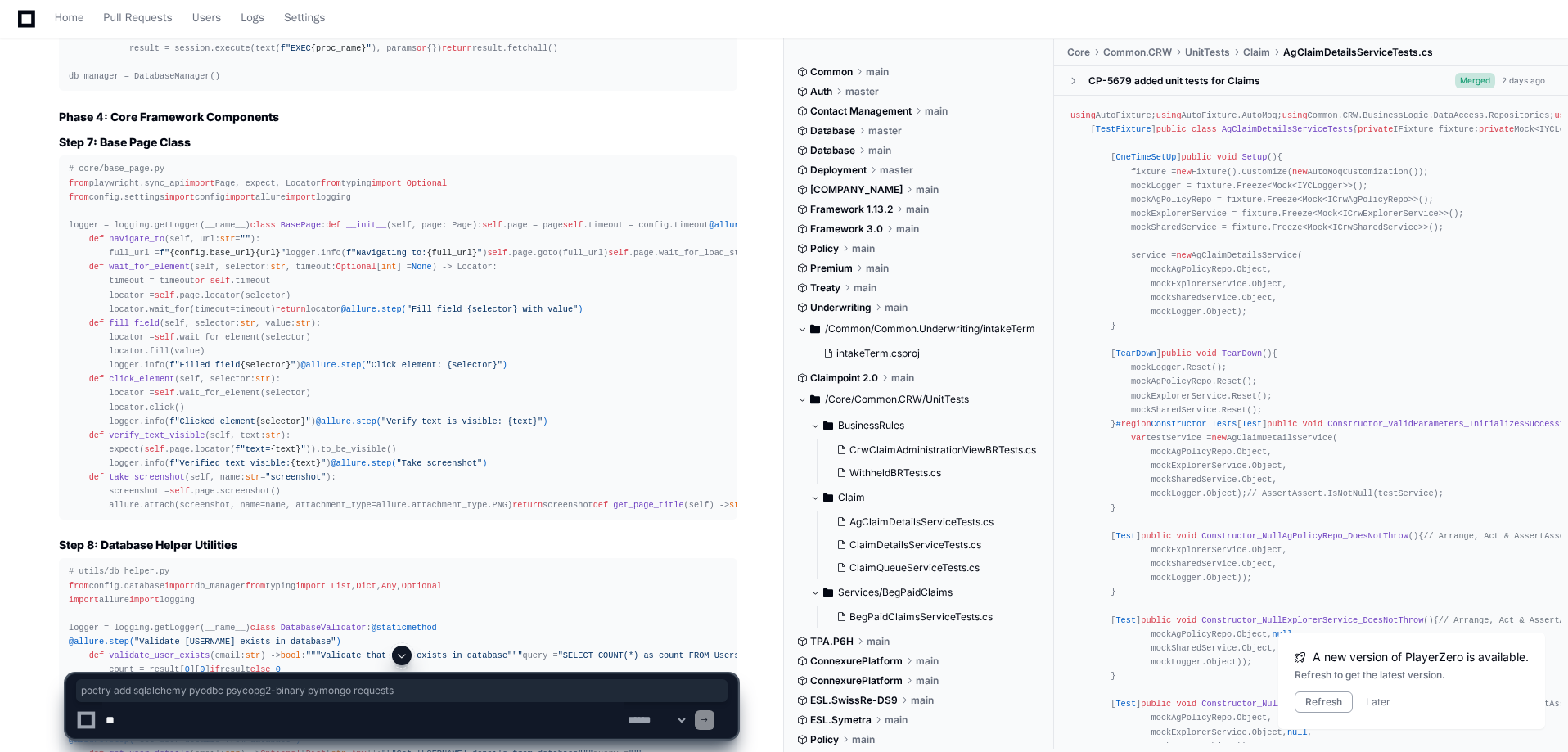 click 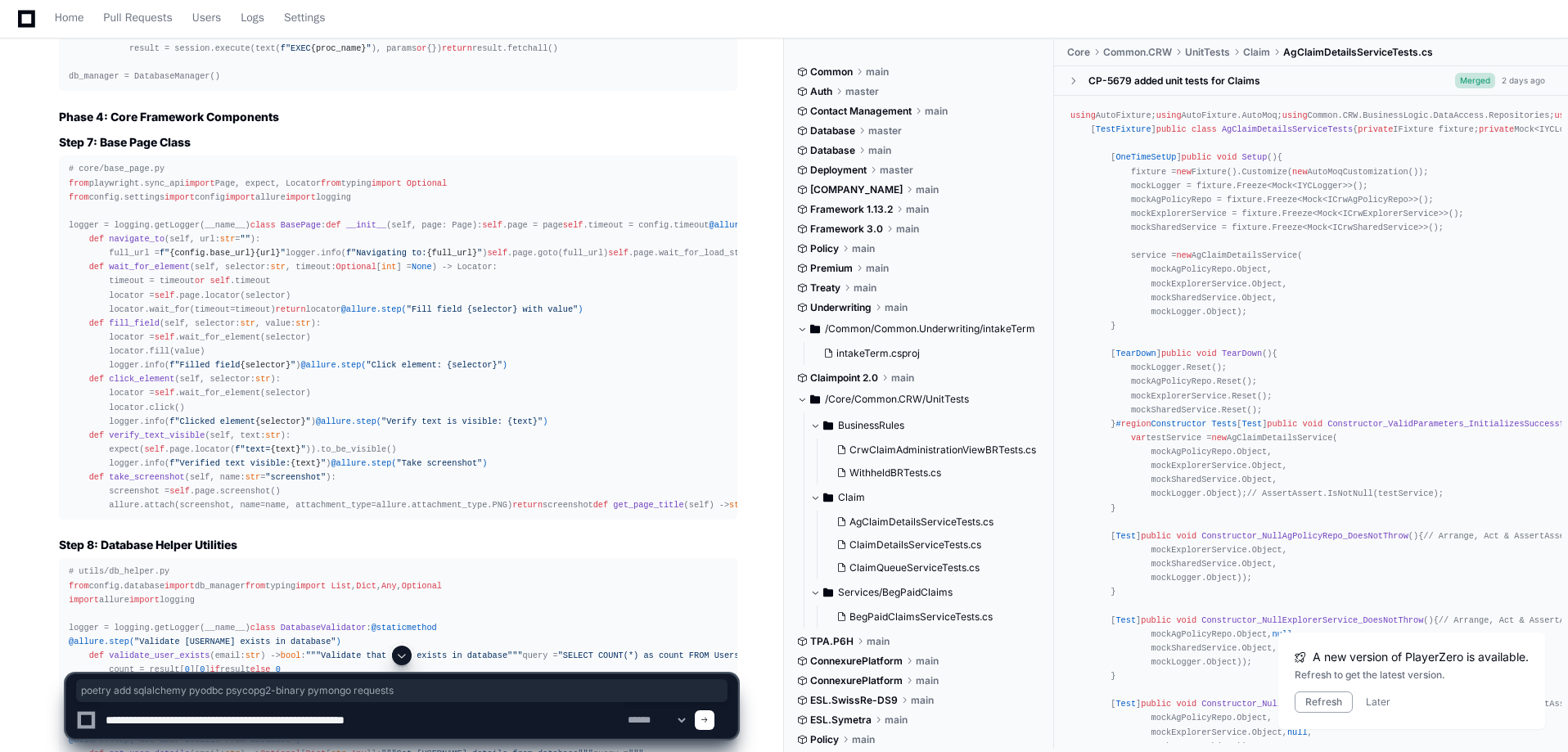 type on "**********" 